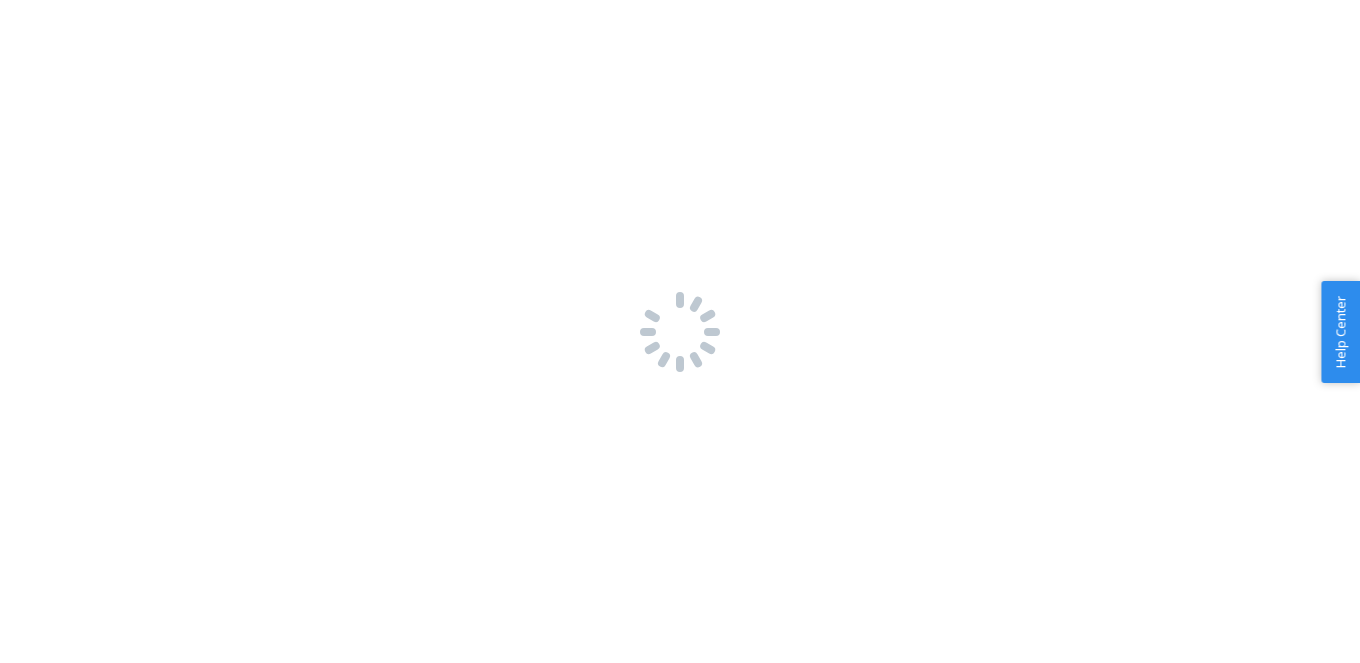 scroll, scrollTop: 0, scrollLeft: 0, axis: both 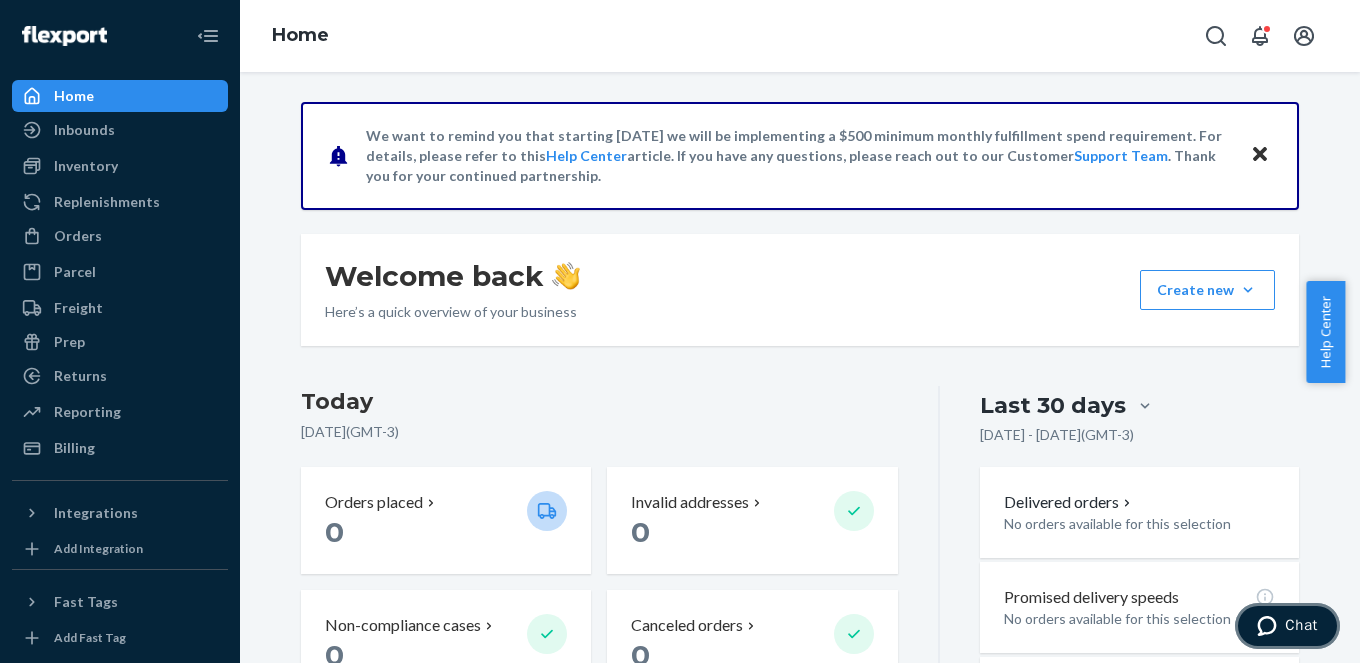 click 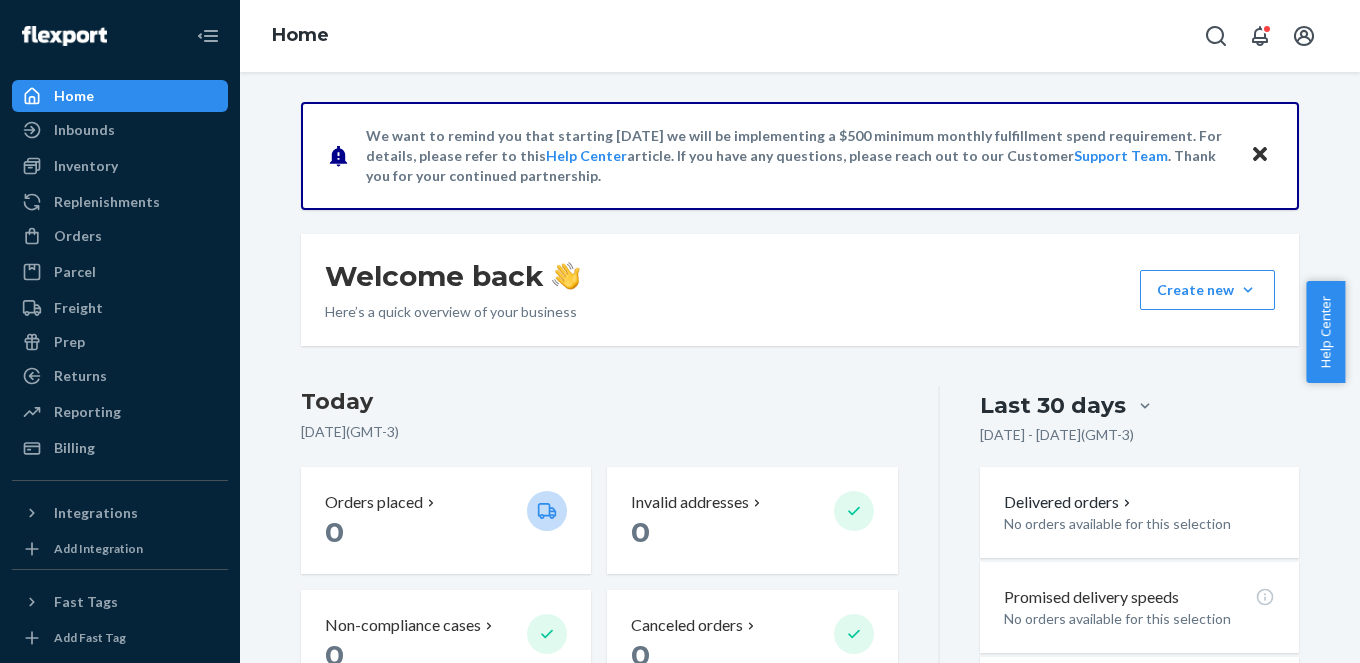 scroll, scrollTop: 0, scrollLeft: 0, axis: both 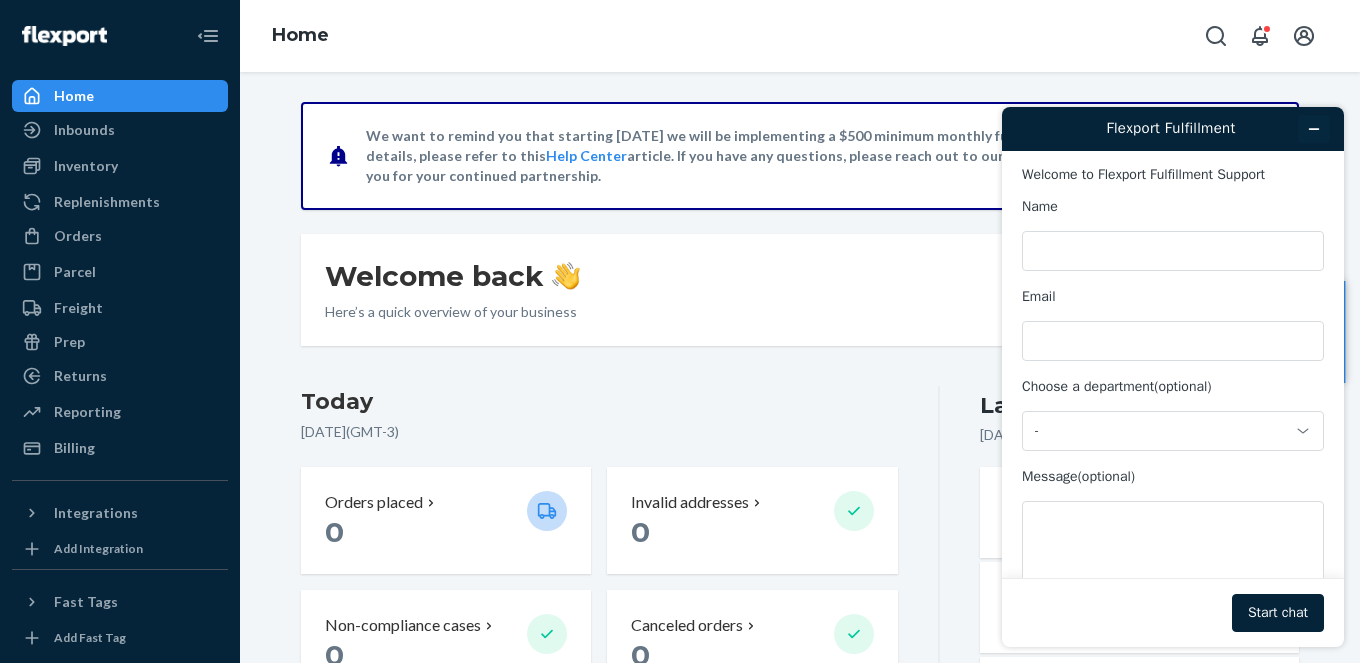 click 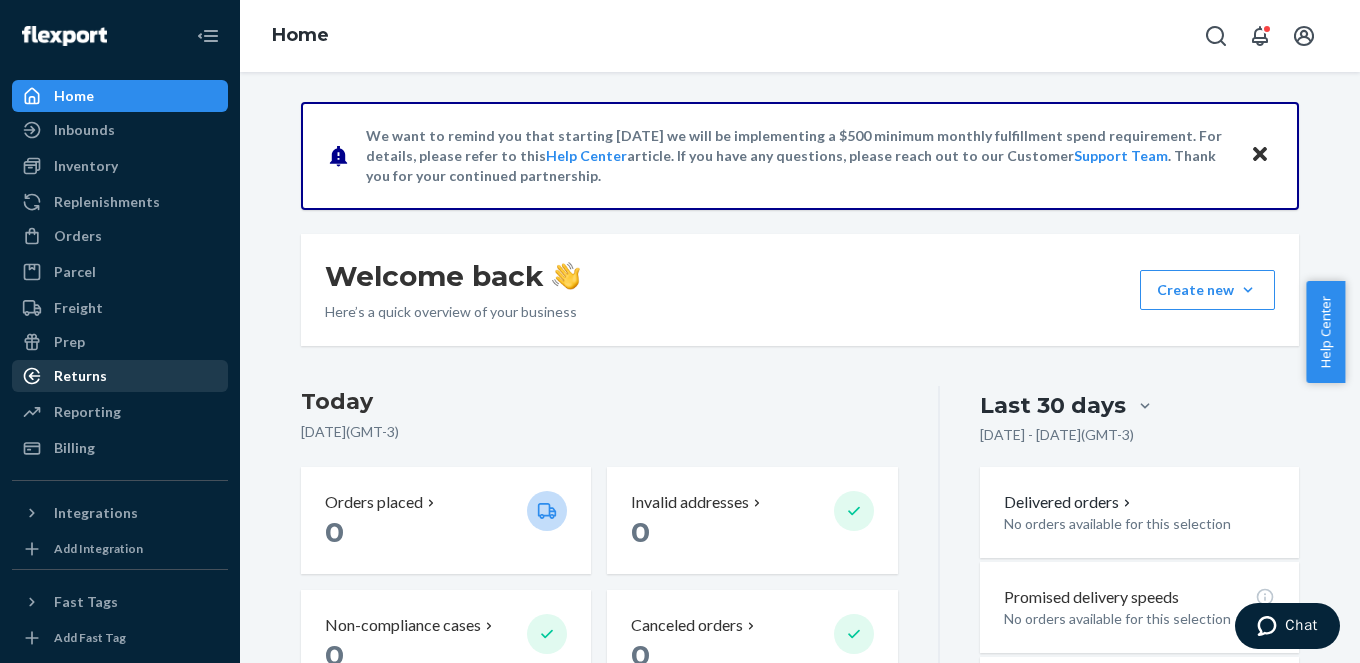 click on "Returns" at bounding box center (120, 376) 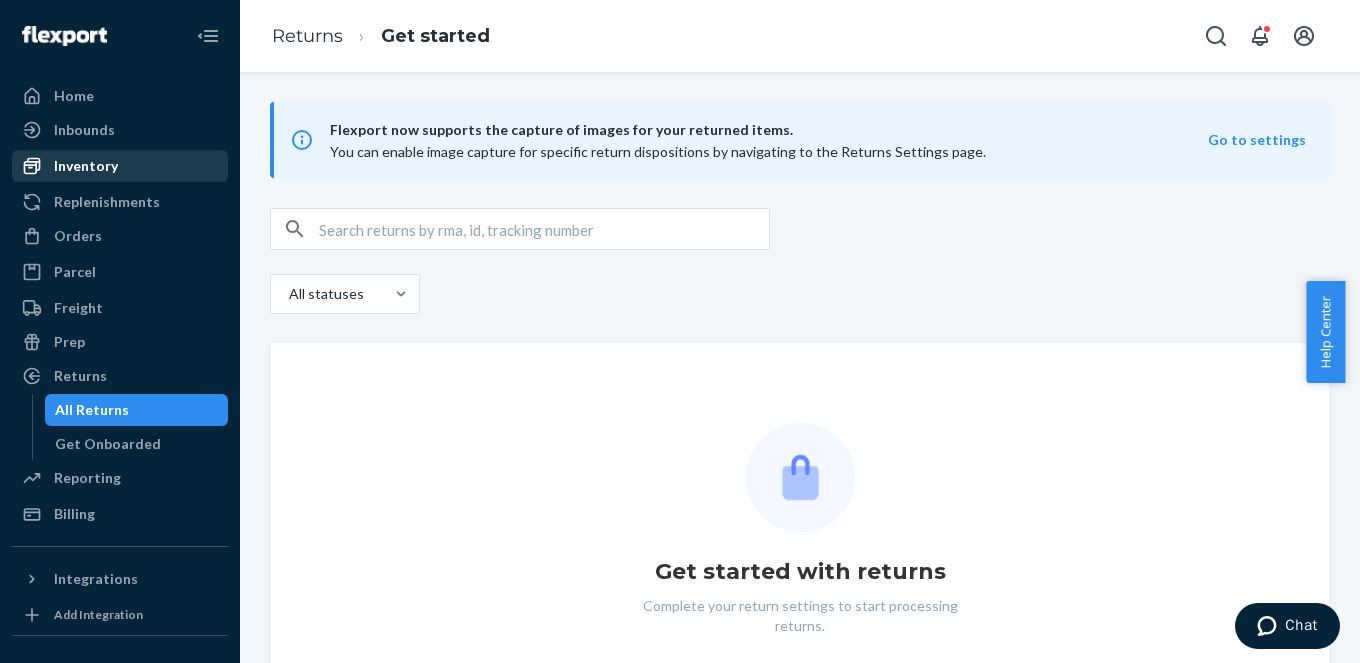 click on "Inventory" at bounding box center (120, 166) 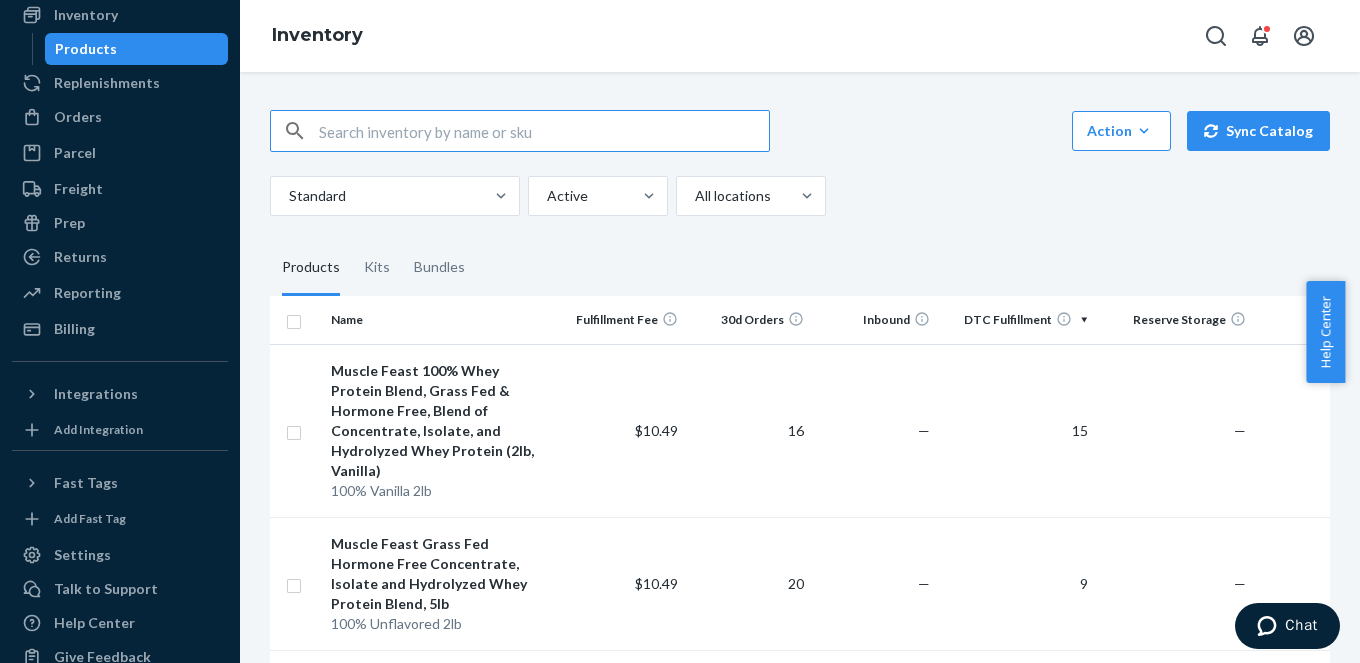 scroll, scrollTop: 185, scrollLeft: 0, axis: vertical 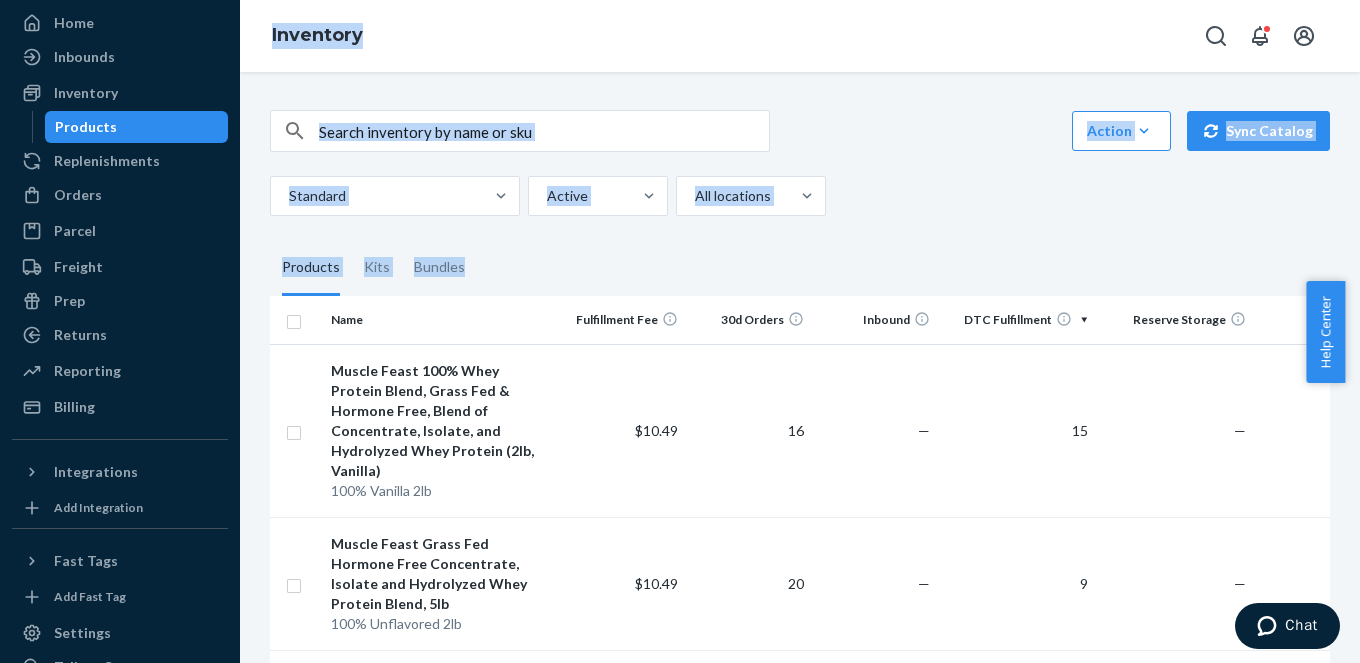 drag, startPoint x: 240, startPoint y: 302, endPoint x: 232, endPoint y: 257, distance: 45.705578 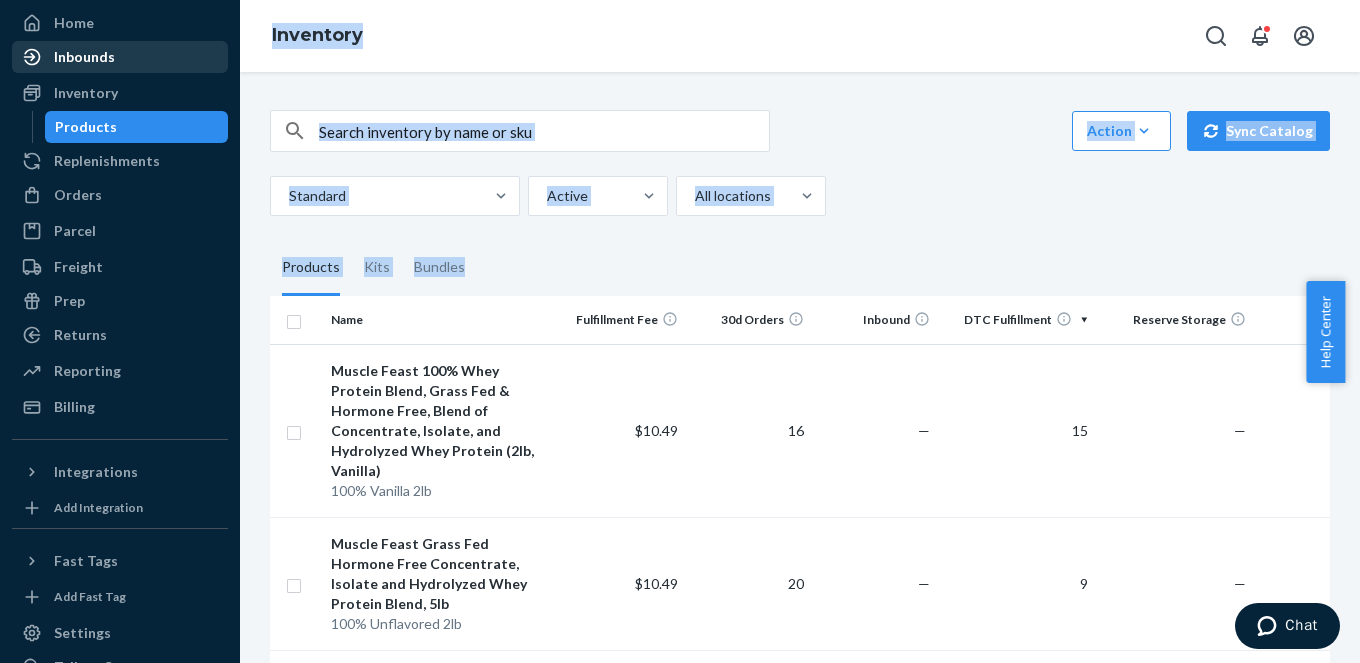 click on "Inbounds" at bounding box center (84, 57) 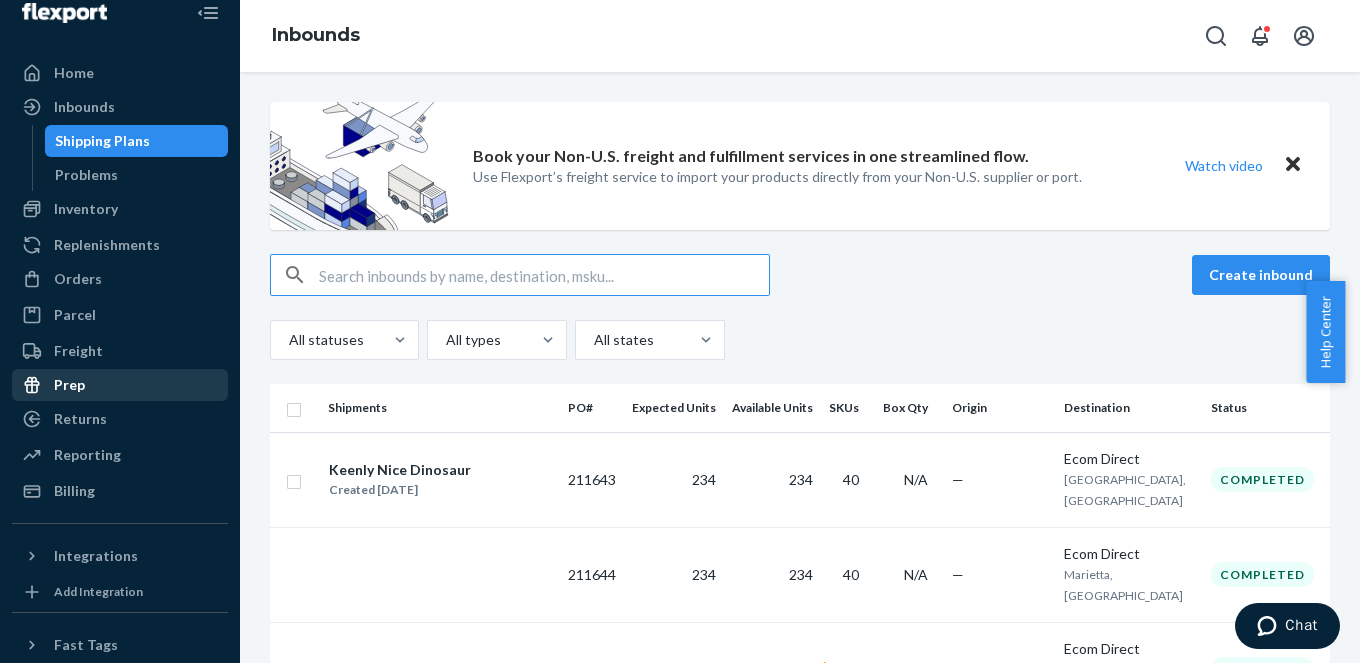 scroll, scrollTop: 0, scrollLeft: 0, axis: both 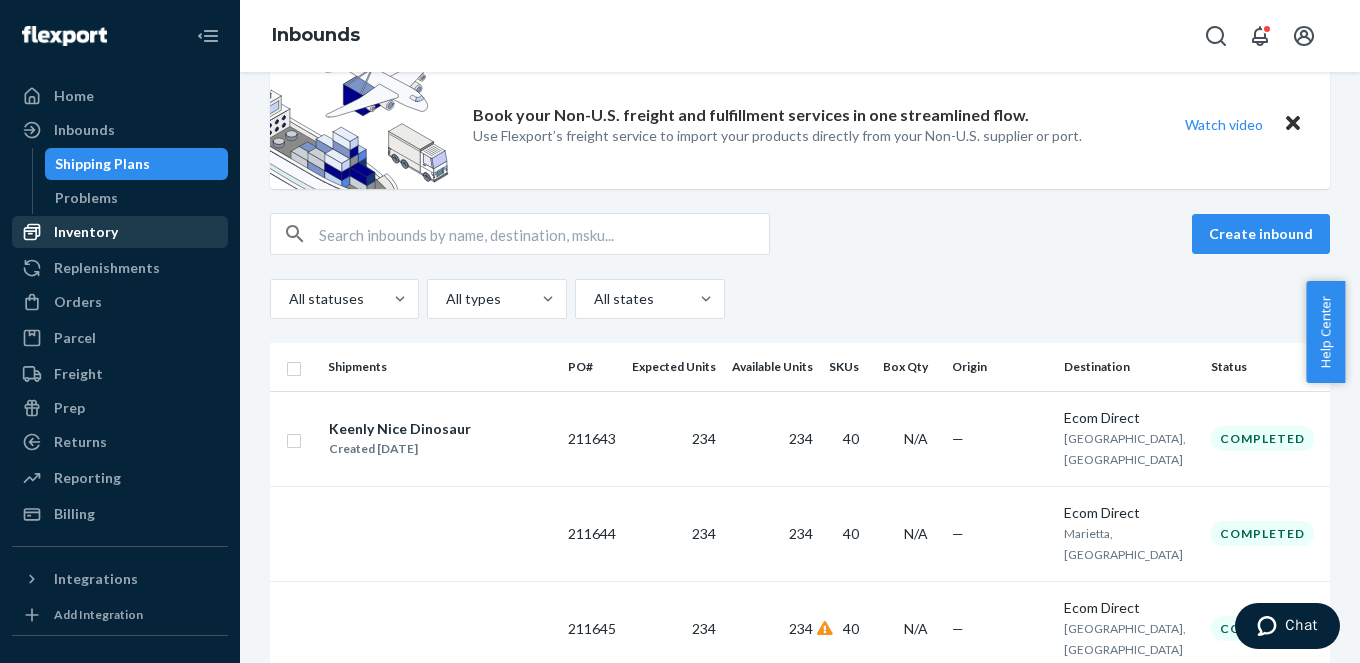 click on "Inventory" at bounding box center (120, 232) 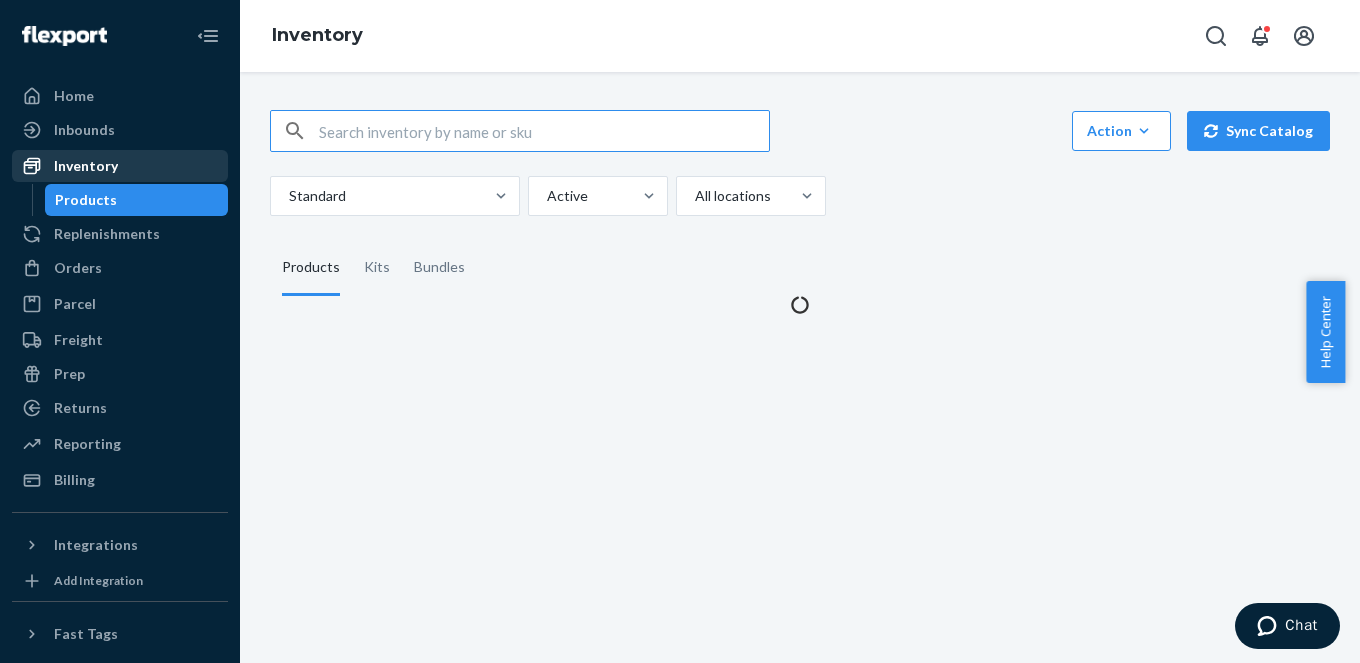 scroll, scrollTop: 0, scrollLeft: 0, axis: both 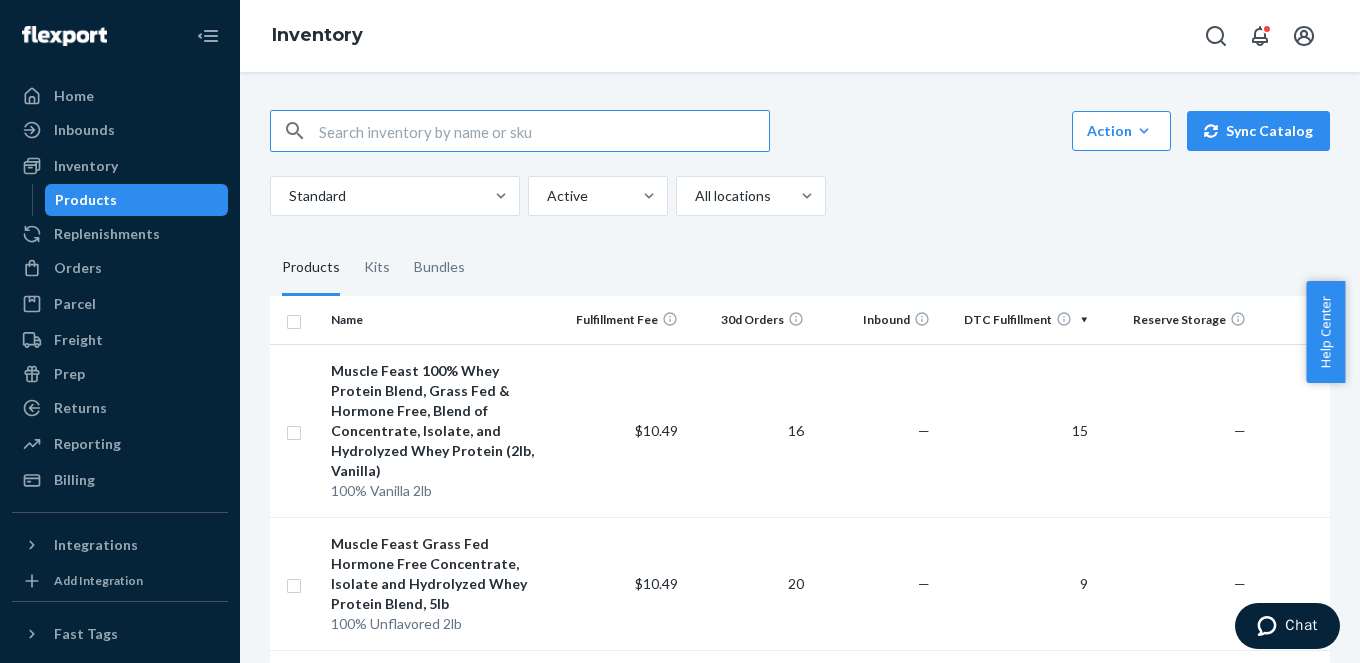 click at bounding box center [294, 319] 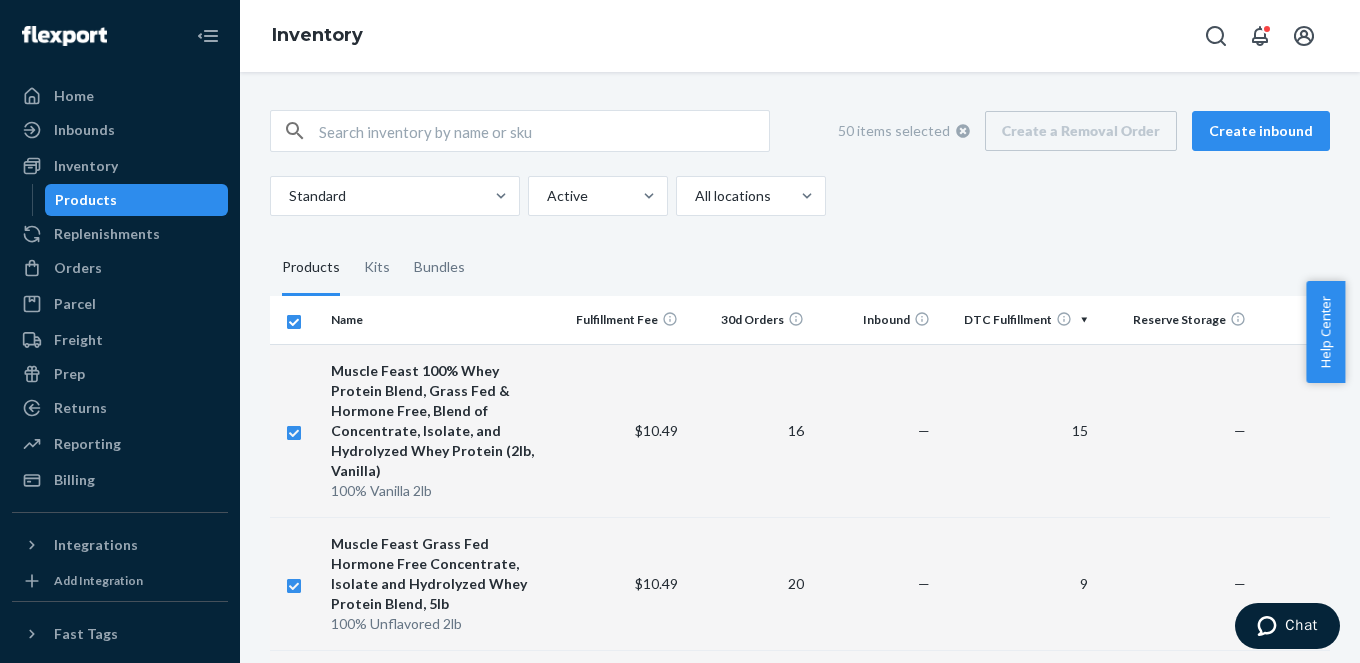 click at bounding box center [294, 319] 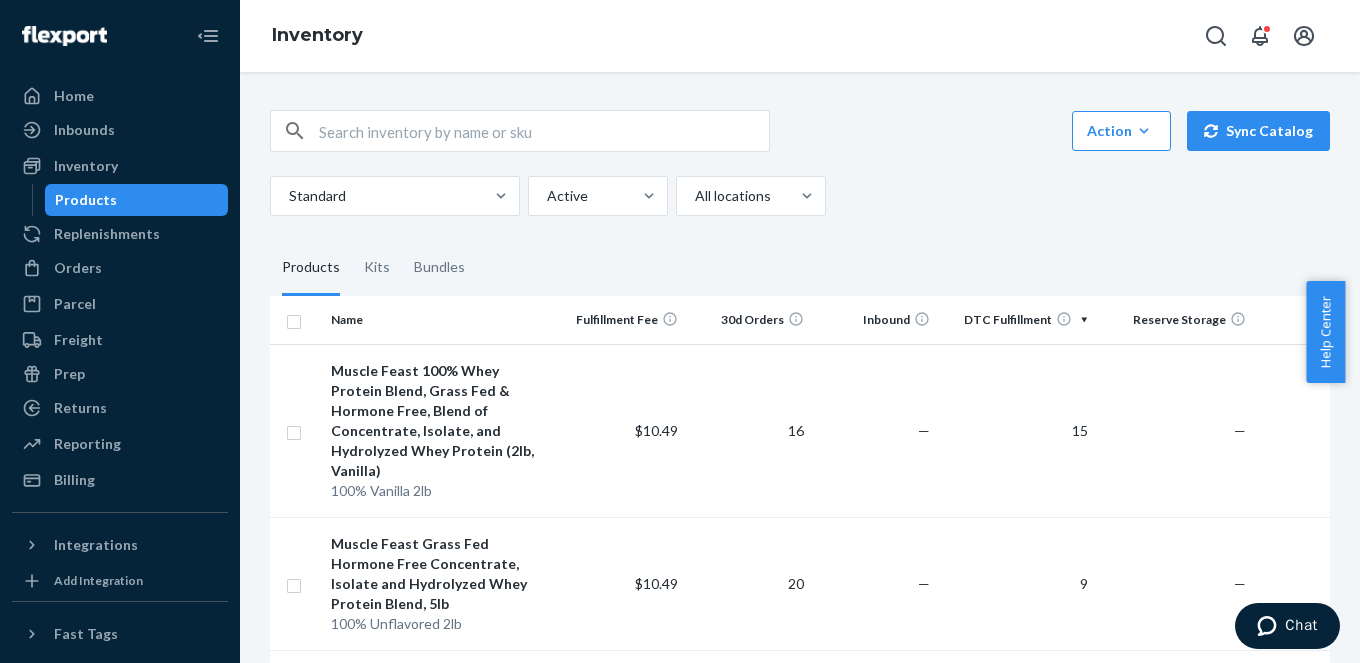click at bounding box center (294, 319) 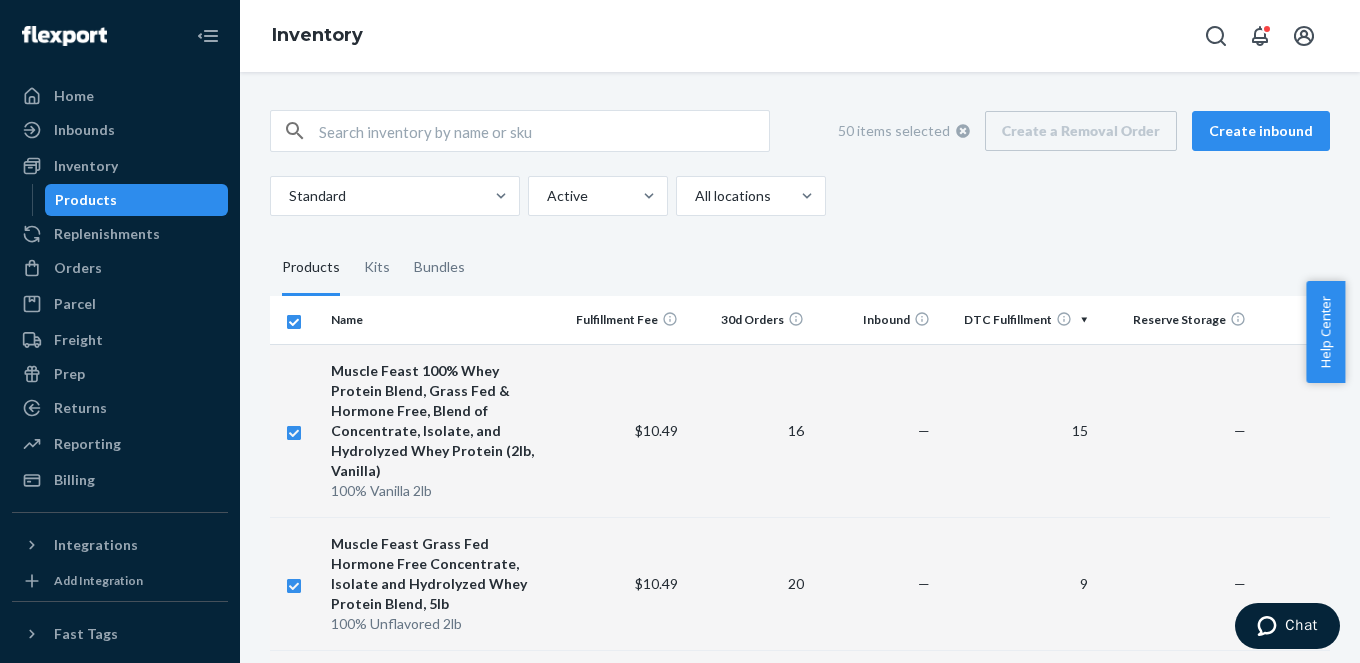 click at bounding box center [294, 319] 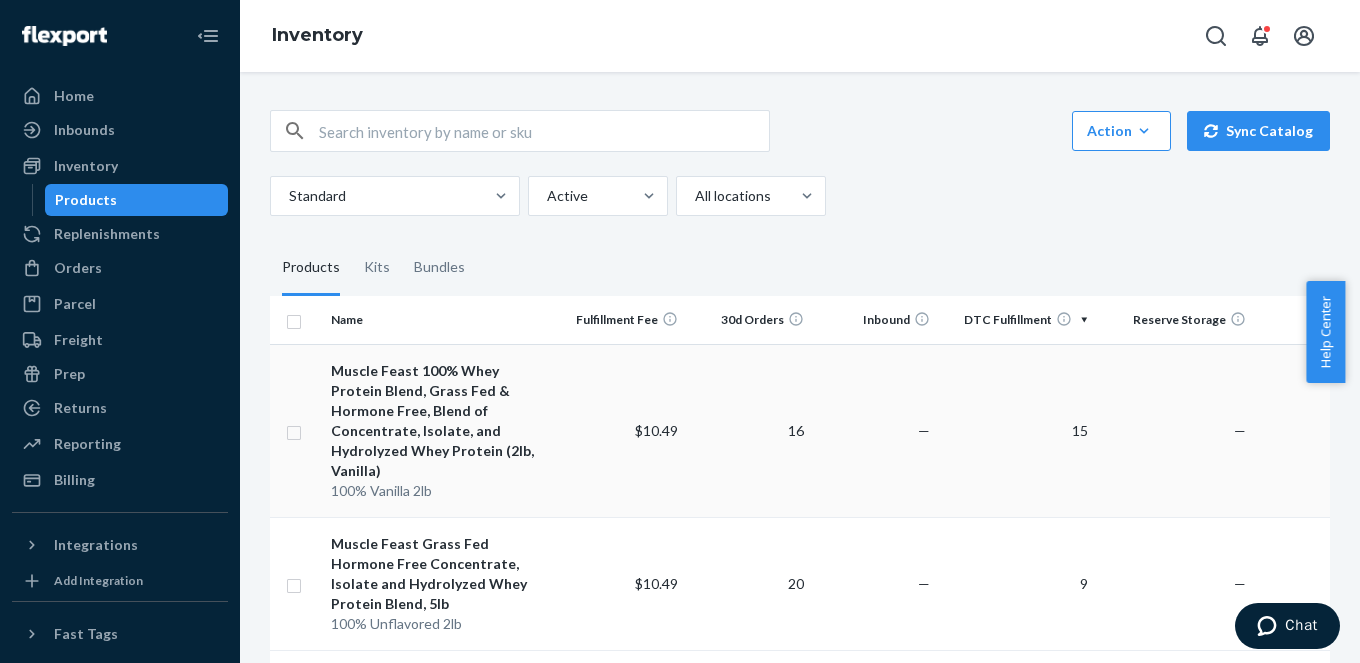 click at bounding box center (294, 430) 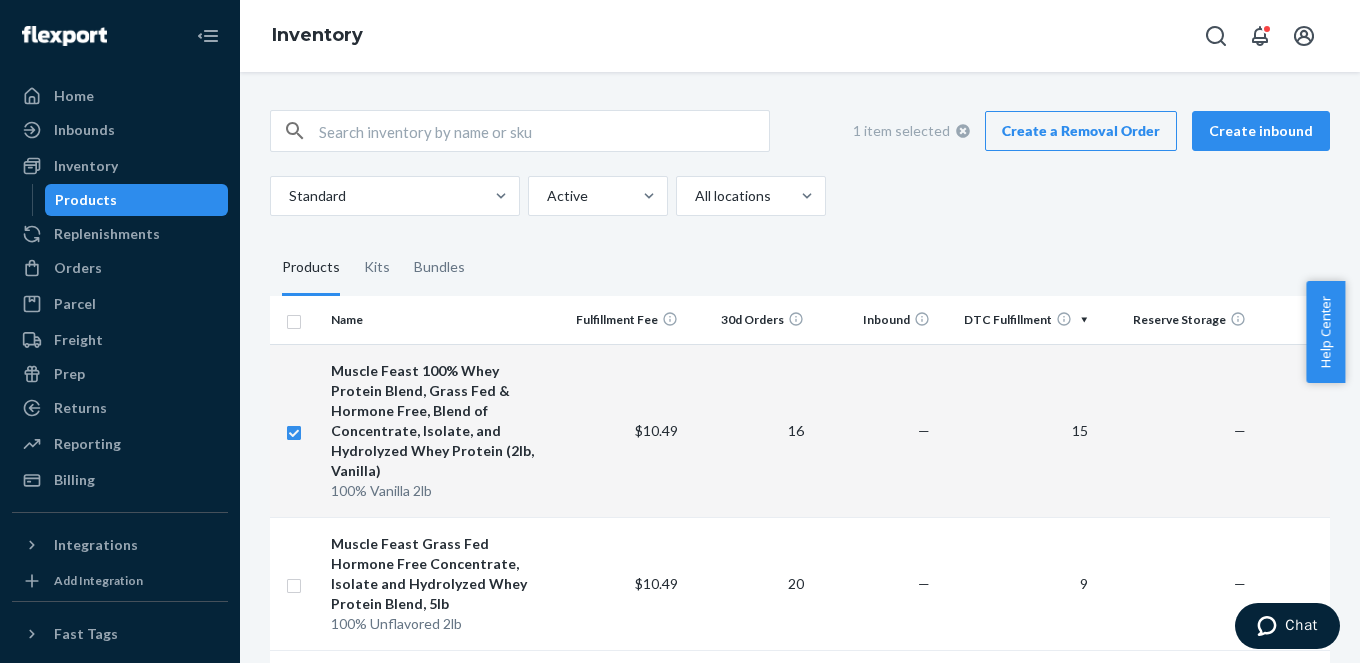 click on "Create a Removal Order" at bounding box center [1081, 131] 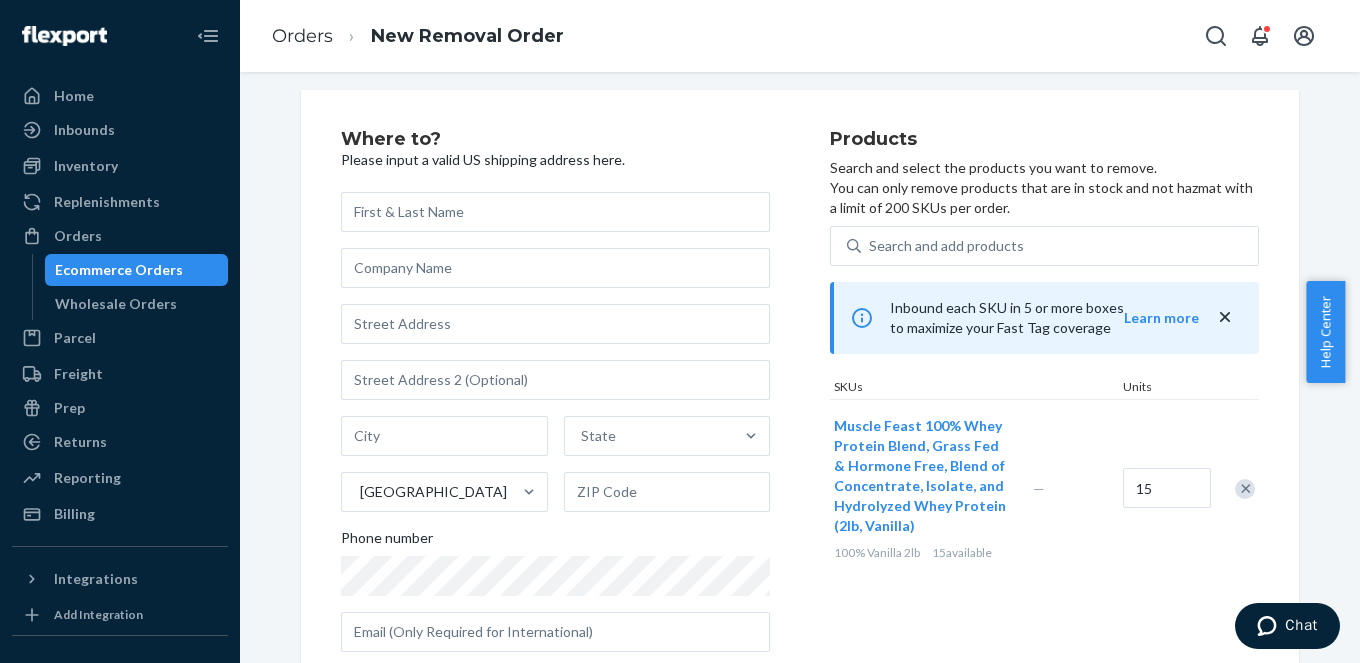 scroll, scrollTop: 0, scrollLeft: 0, axis: both 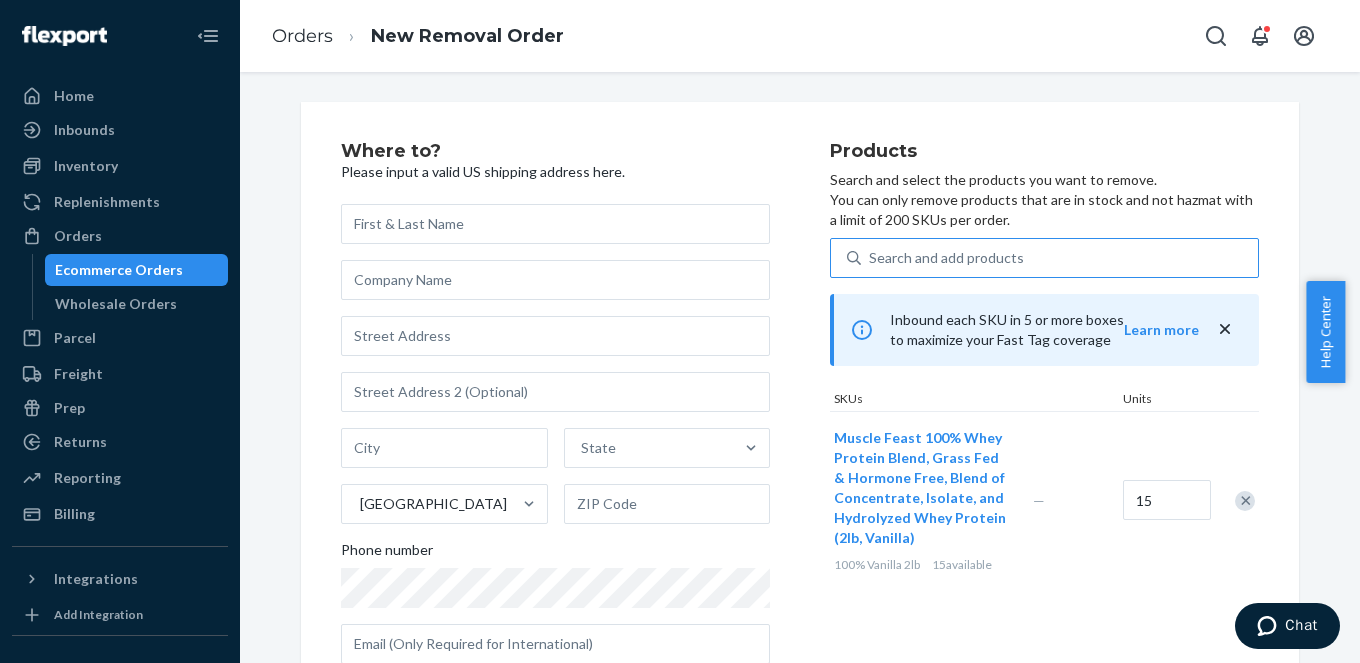 click on "Search and add products" at bounding box center [1059, 258] 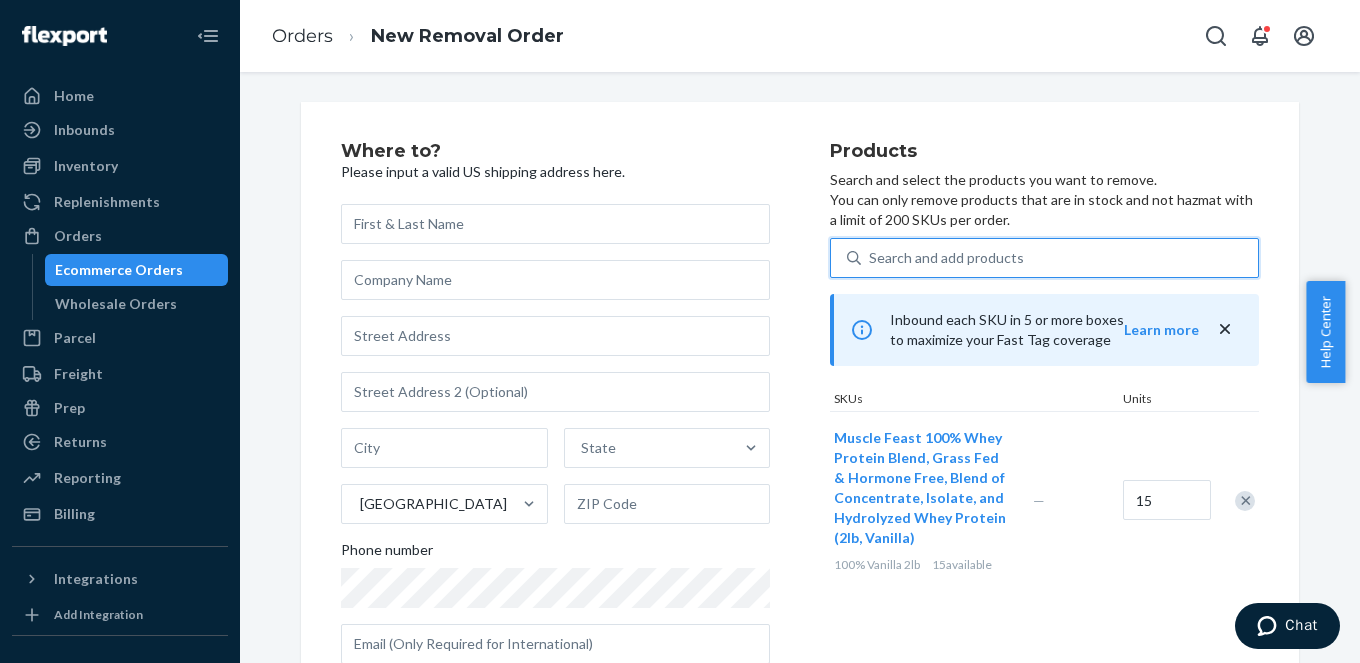 click at bounding box center [1245, 501] 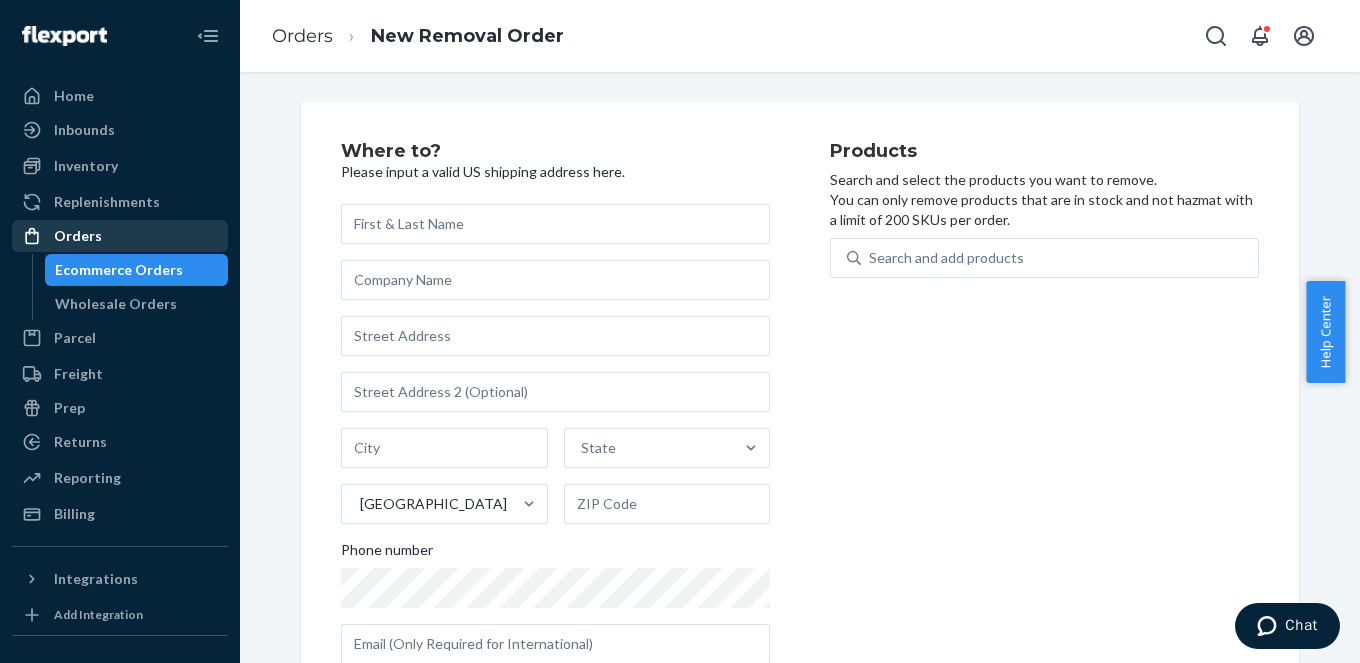click on "Orders" at bounding box center (78, 236) 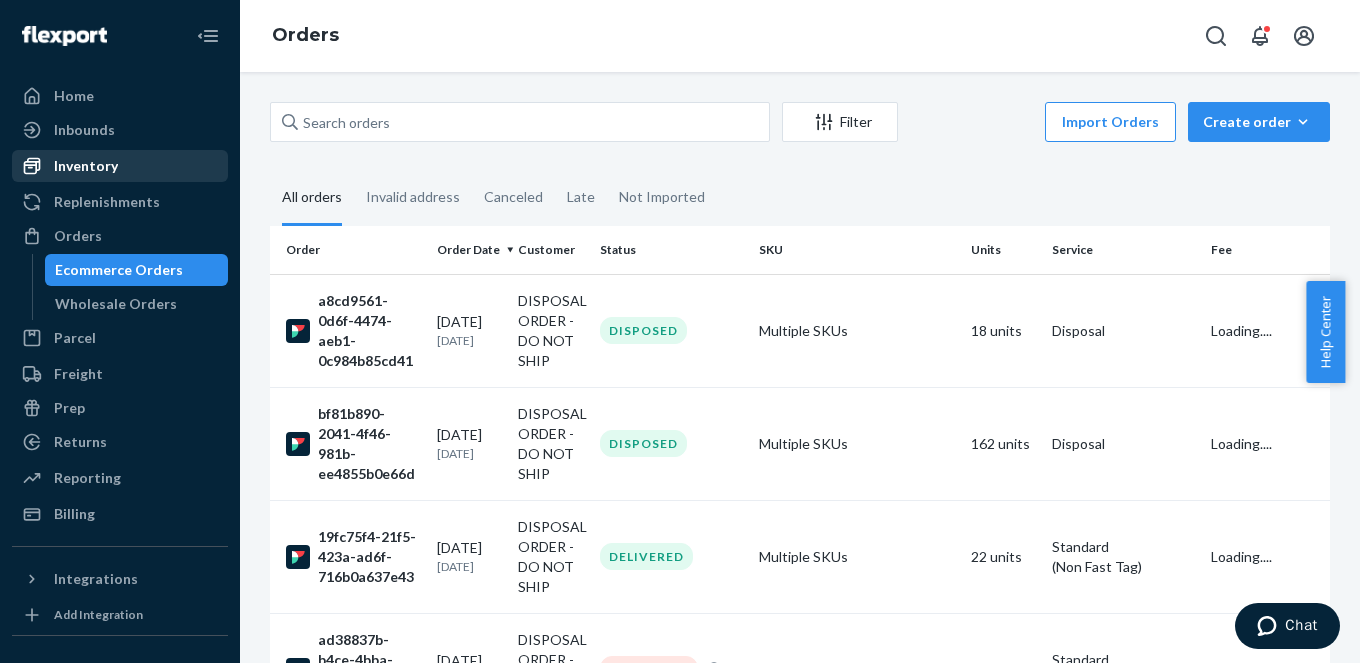 click on "Inventory" at bounding box center (86, 166) 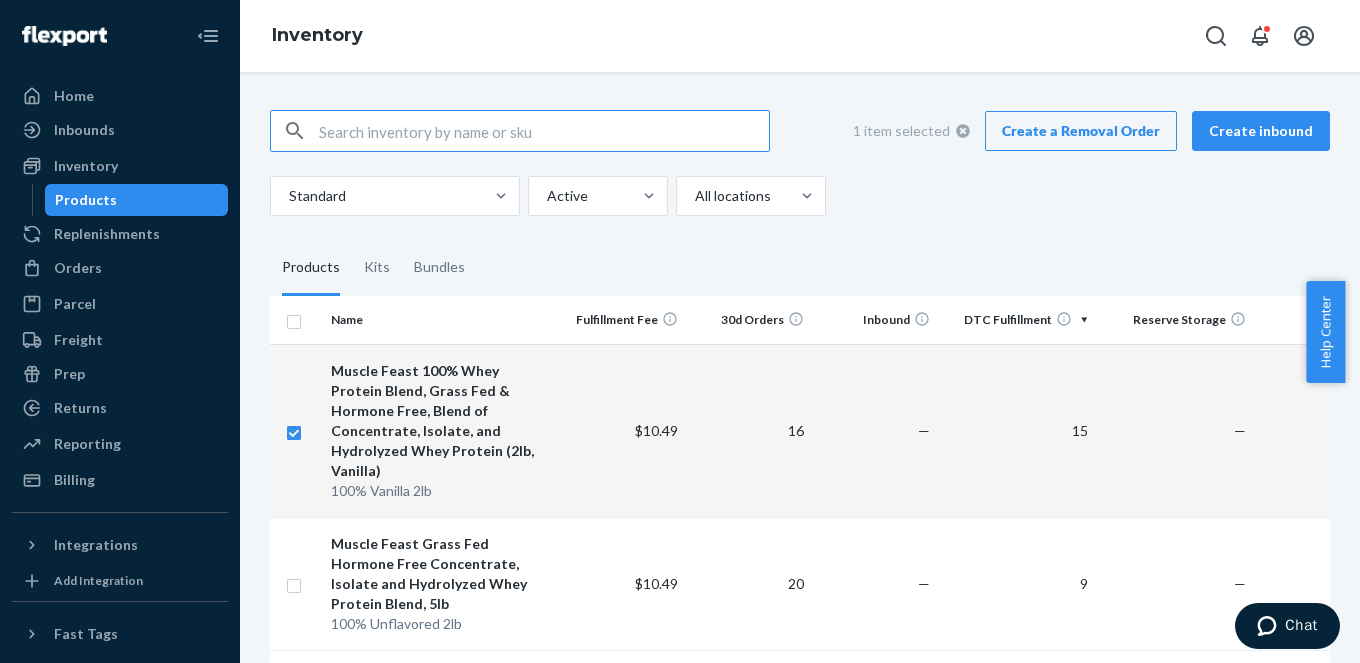 click at bounding box center (294, 319) 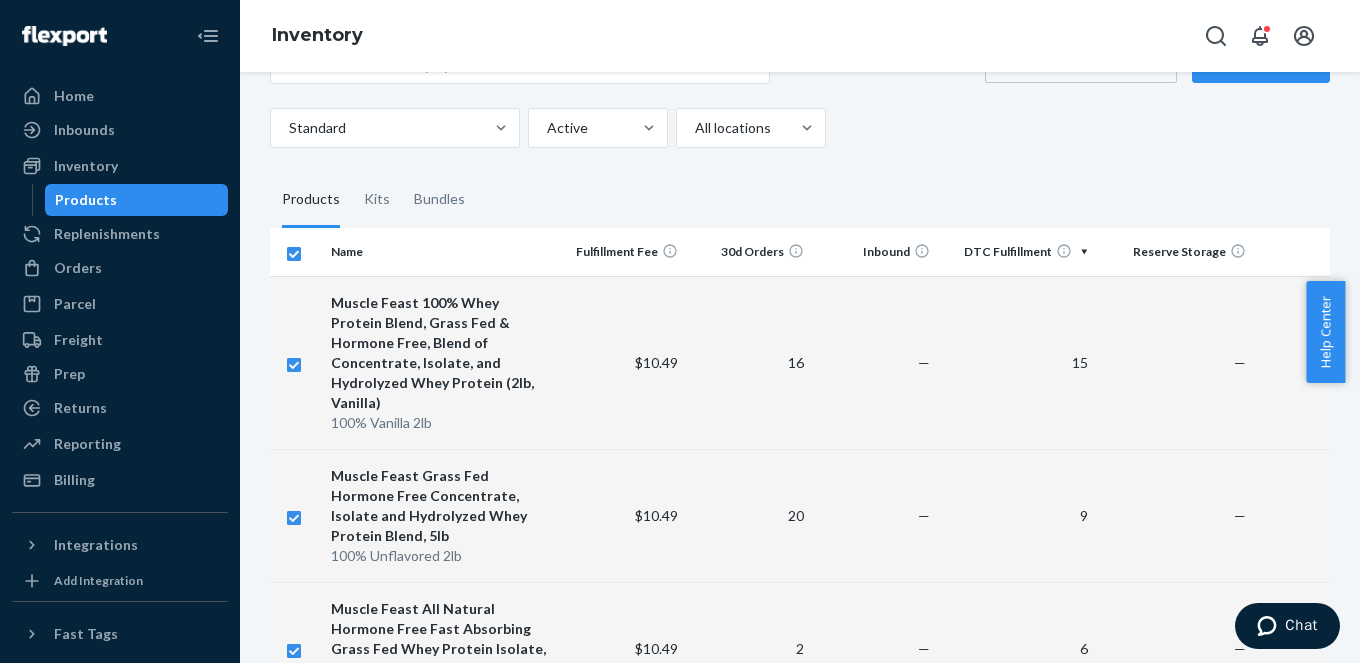 scroll, scrollTop: 4, scrollLeft: 0, axis: vertical 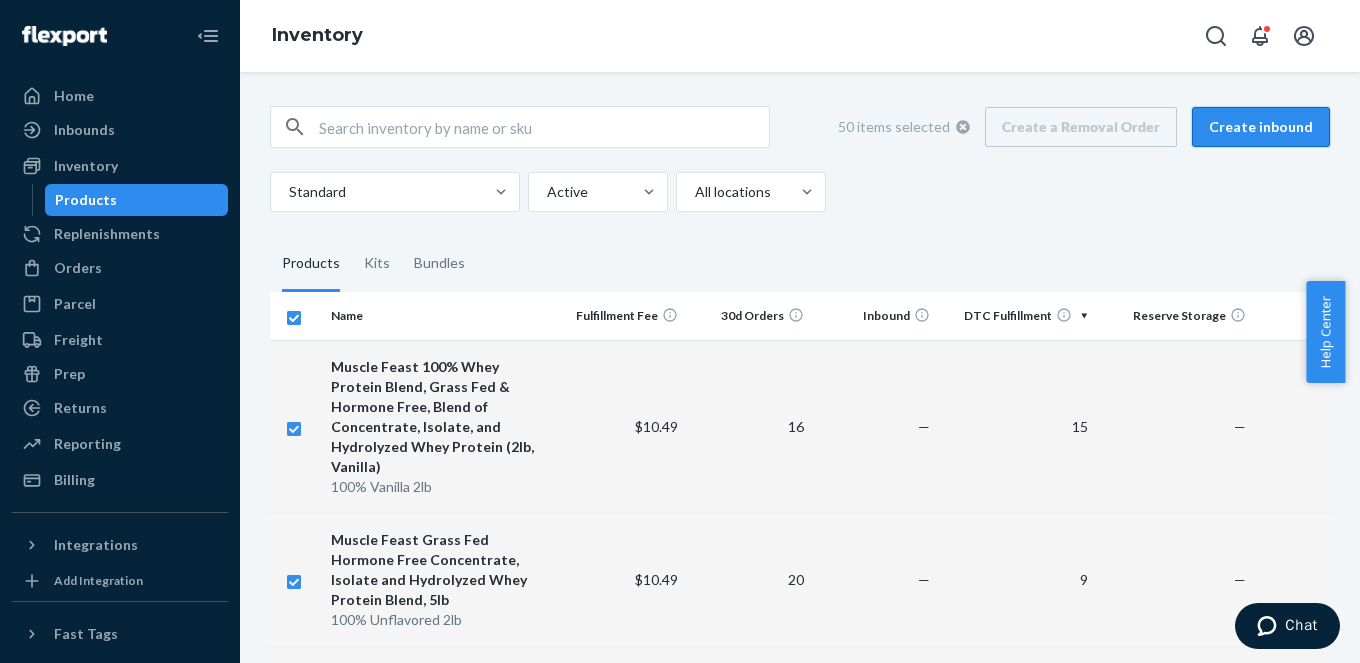 click on "Create inbound" at bounding box center (1261, 127) 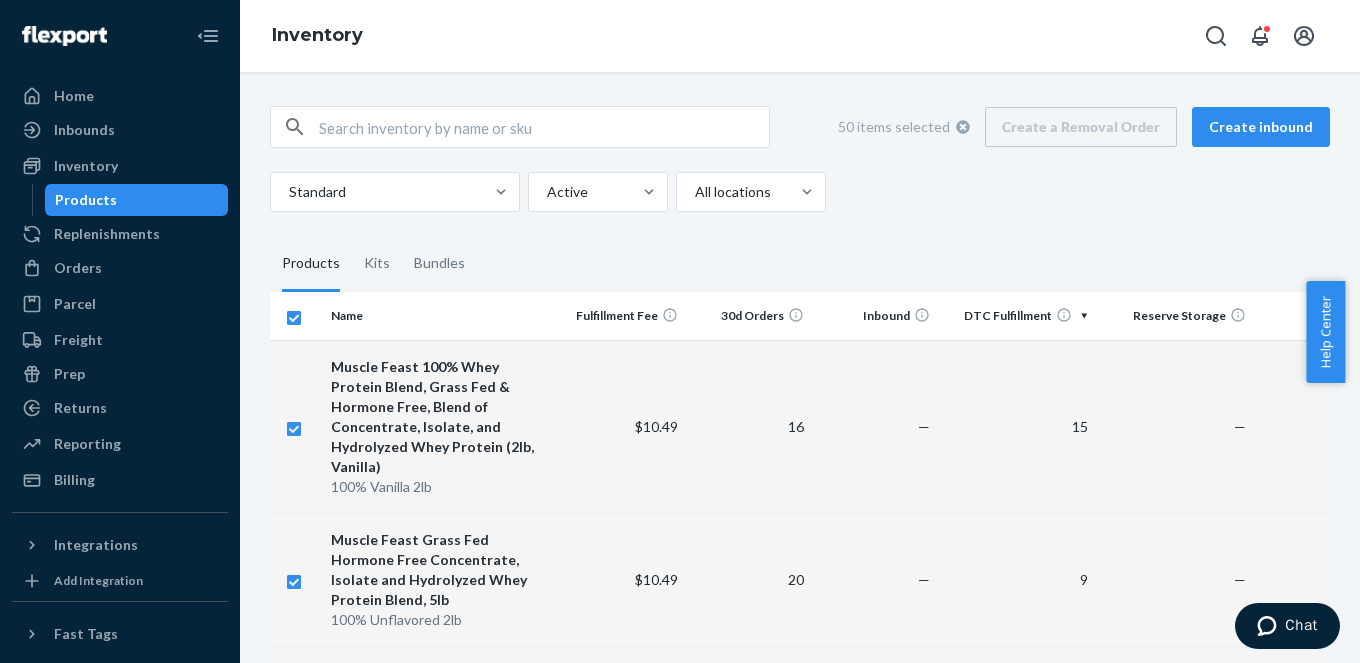 click on "Products" at bounding box center (137, 200) 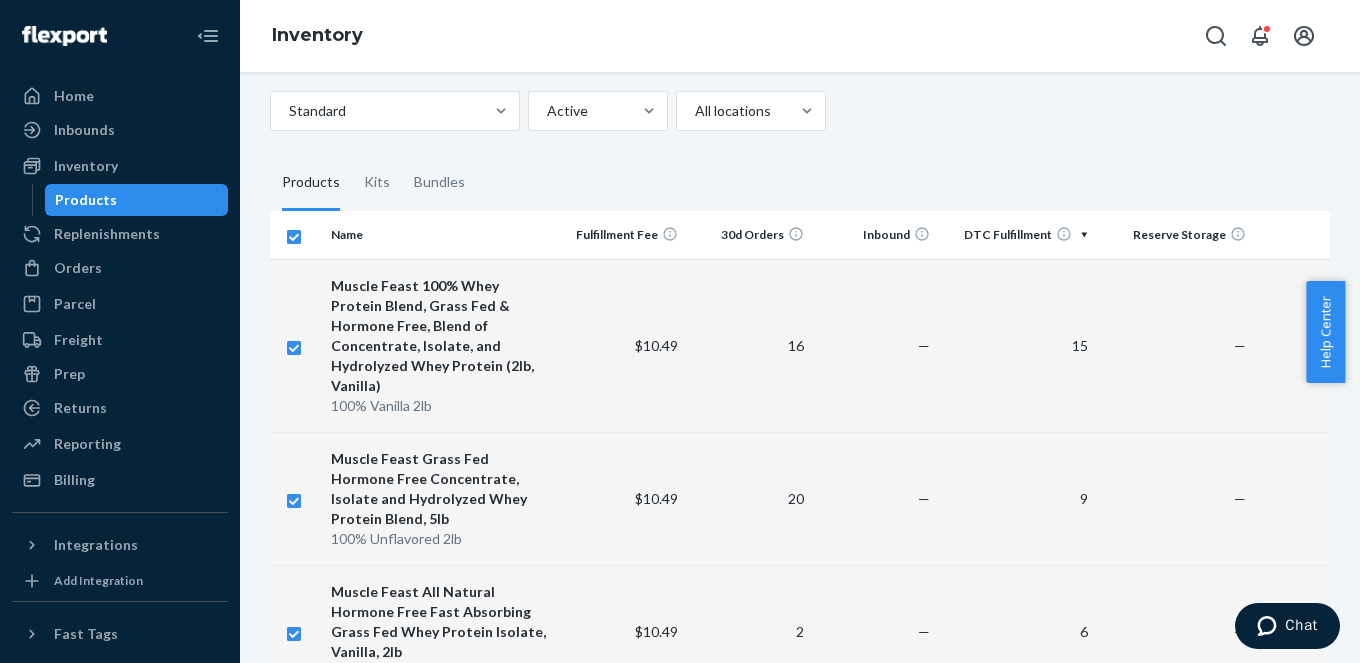 scroll, scrollTop: 0, scrollLeft: 0, axis: both 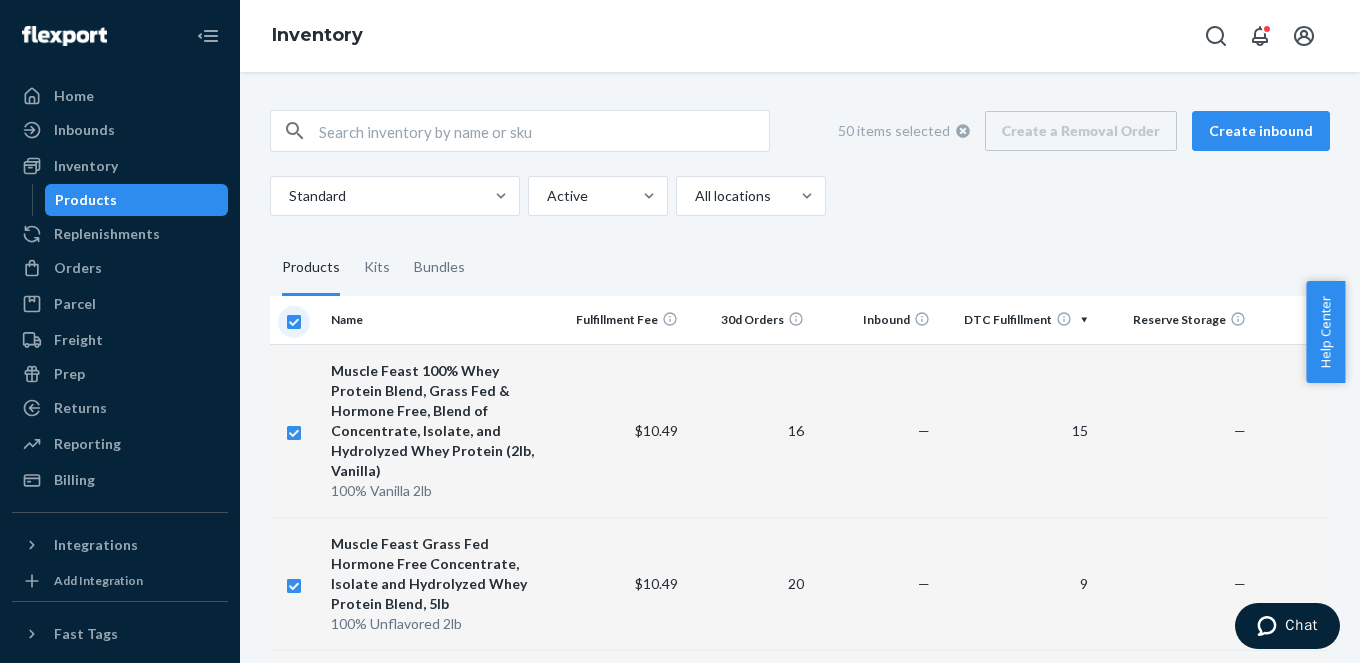 click at bounding box center [294, 319] 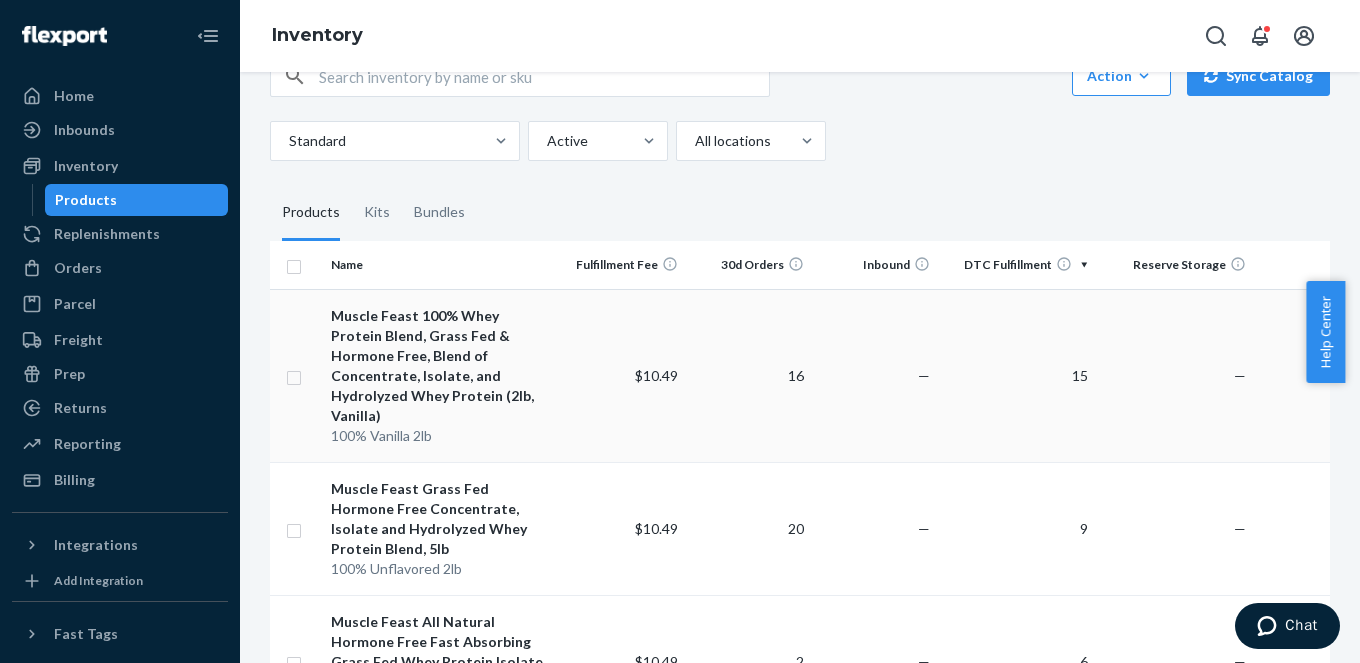 scroll, scrollTop: 67, scrollLeft: 0, axis: vertical 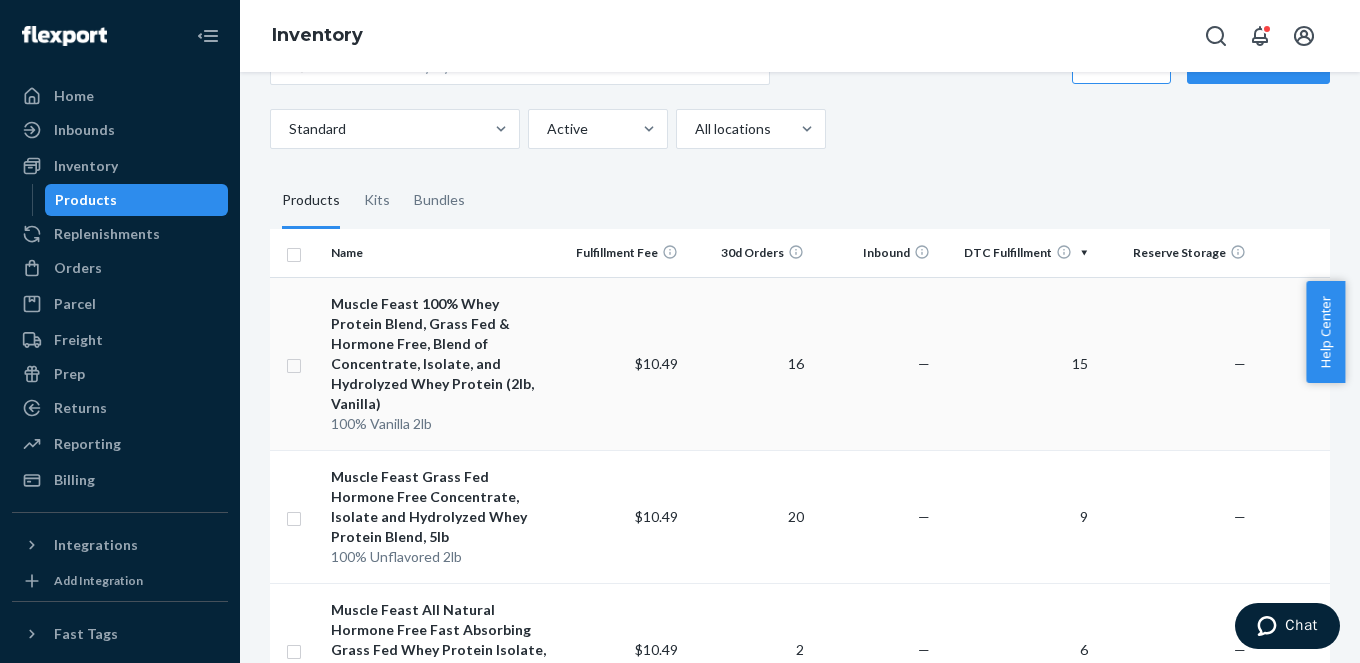 click at bounding box center [294, 363] 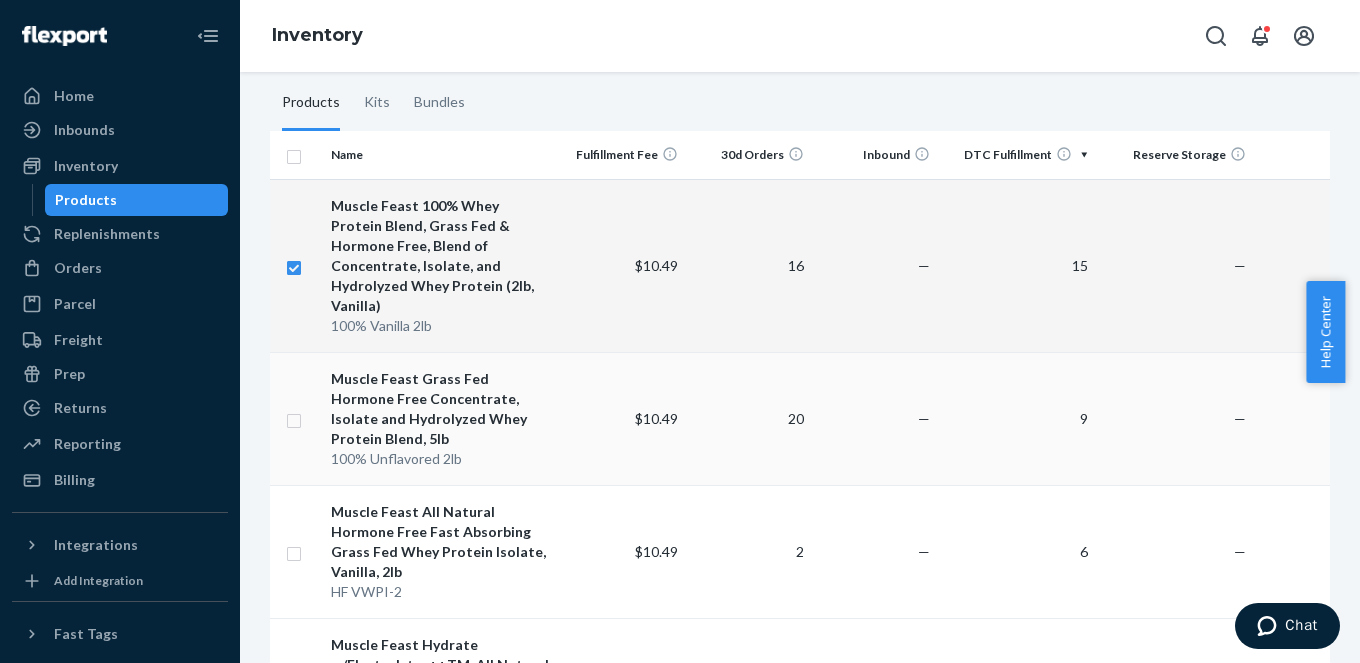 scroll, scrollTop: 180, scrollLeft: 0, axis: vertical 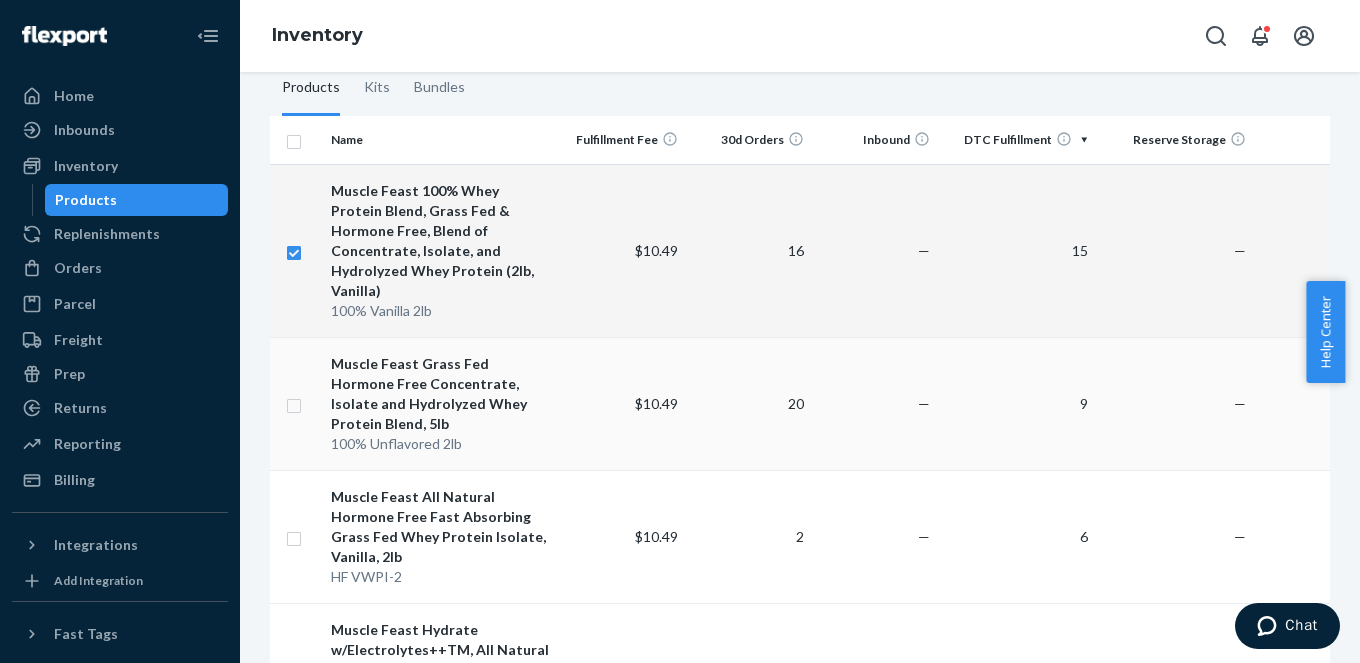 click at bounding box center [294, 403] 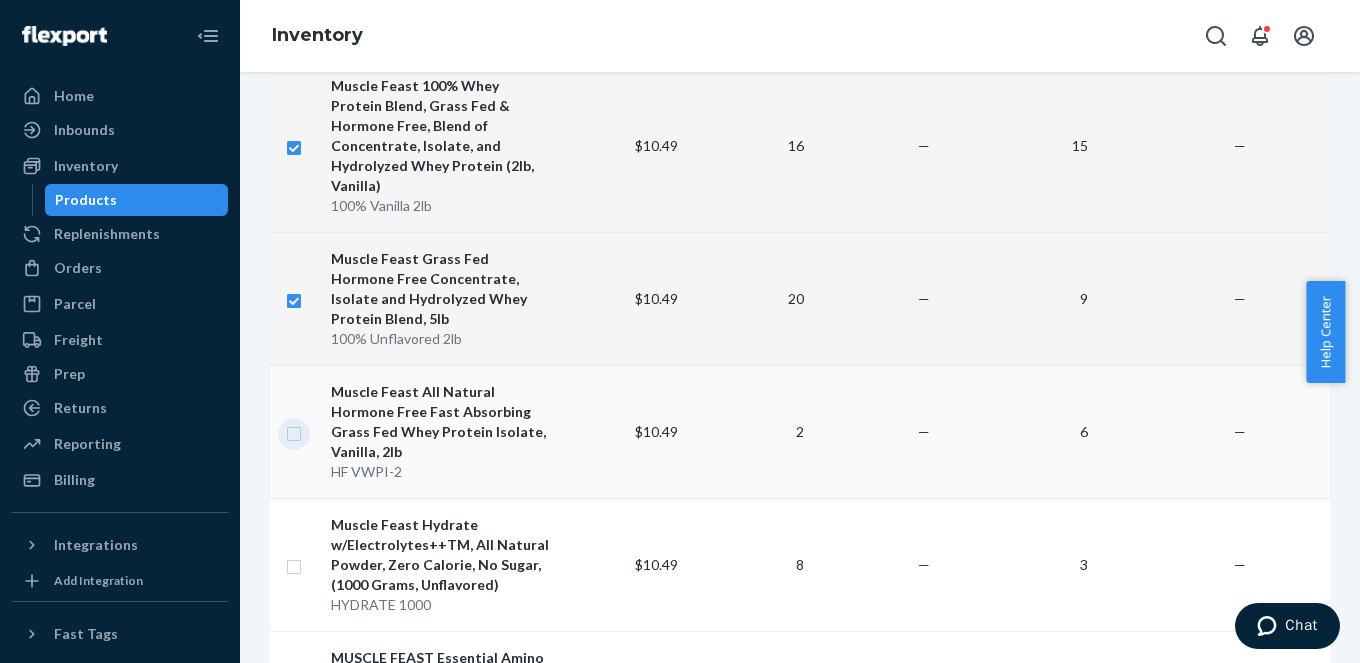 click at bounding box center [294, 431] 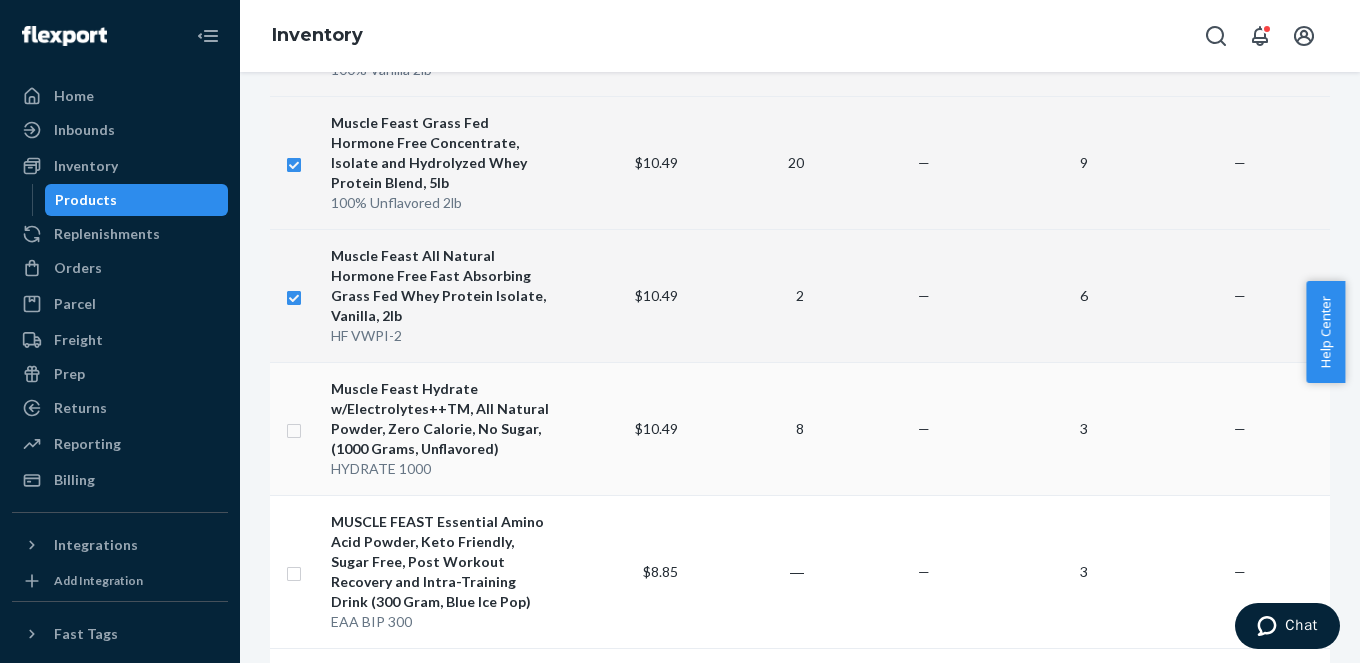 scroll, scrollTop: 425, scrollLeft: 0, axis: vertical 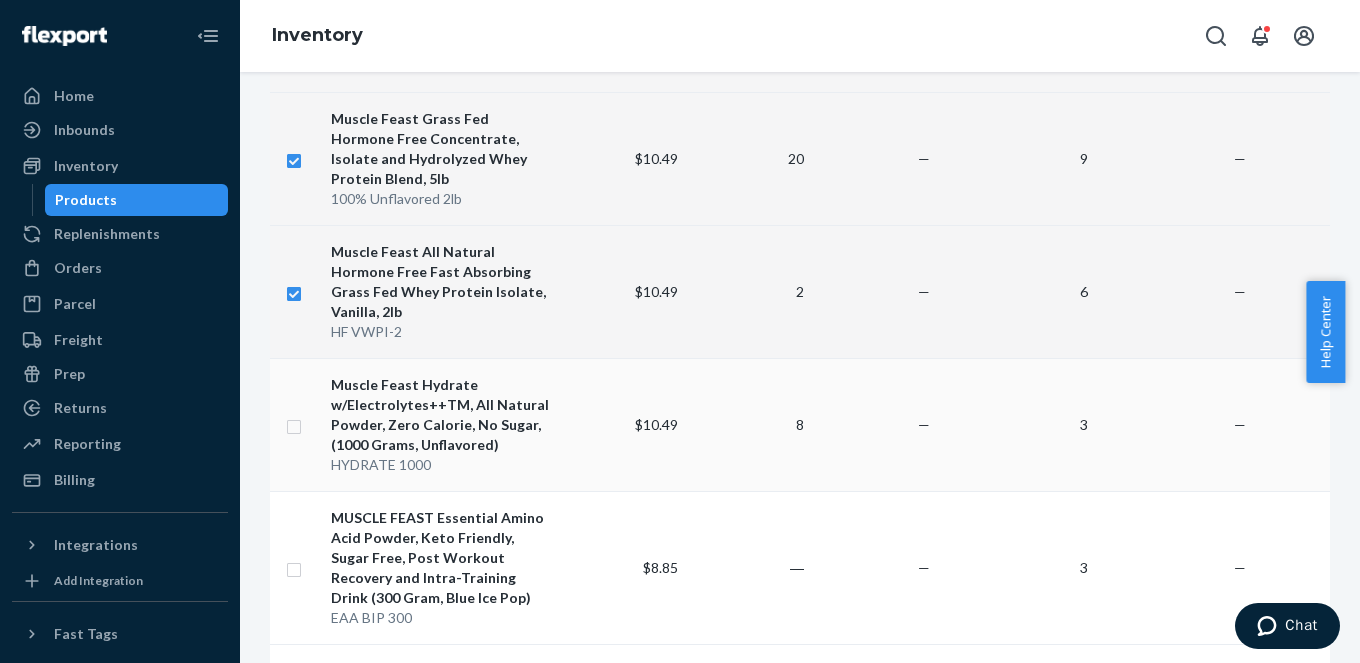 click at bounding box center [296, 424] 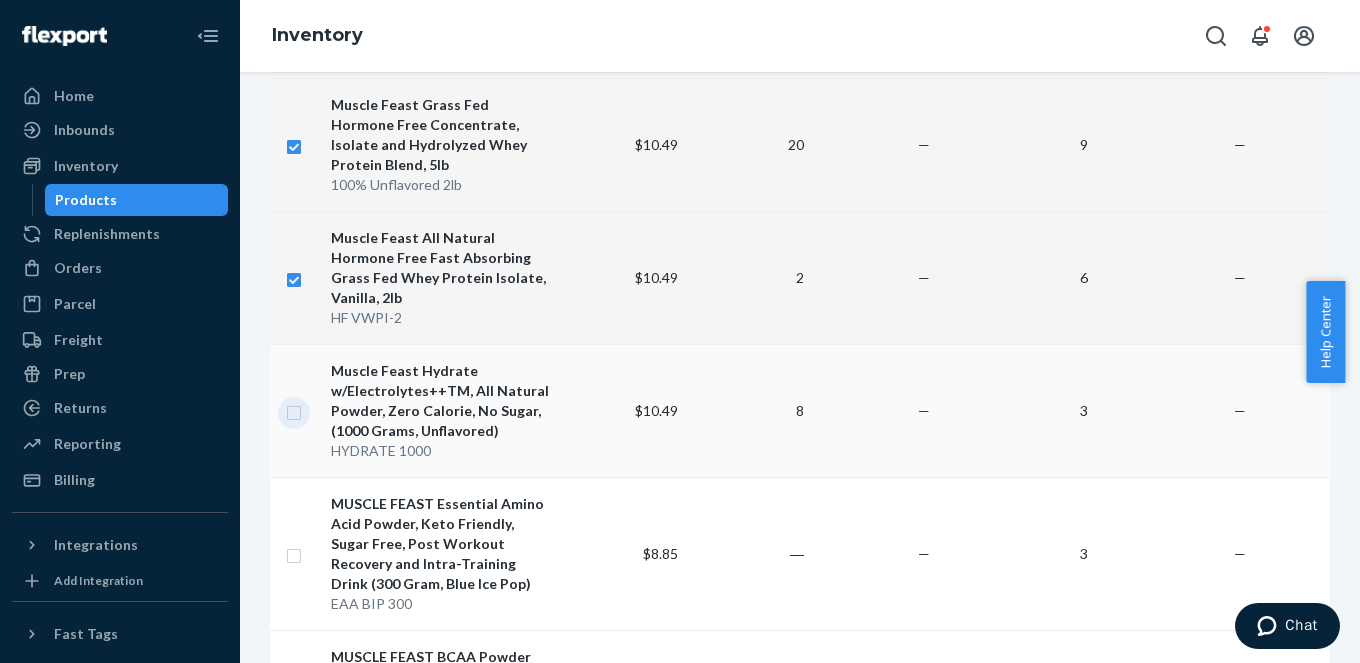 click at bounding box center [294, 410] 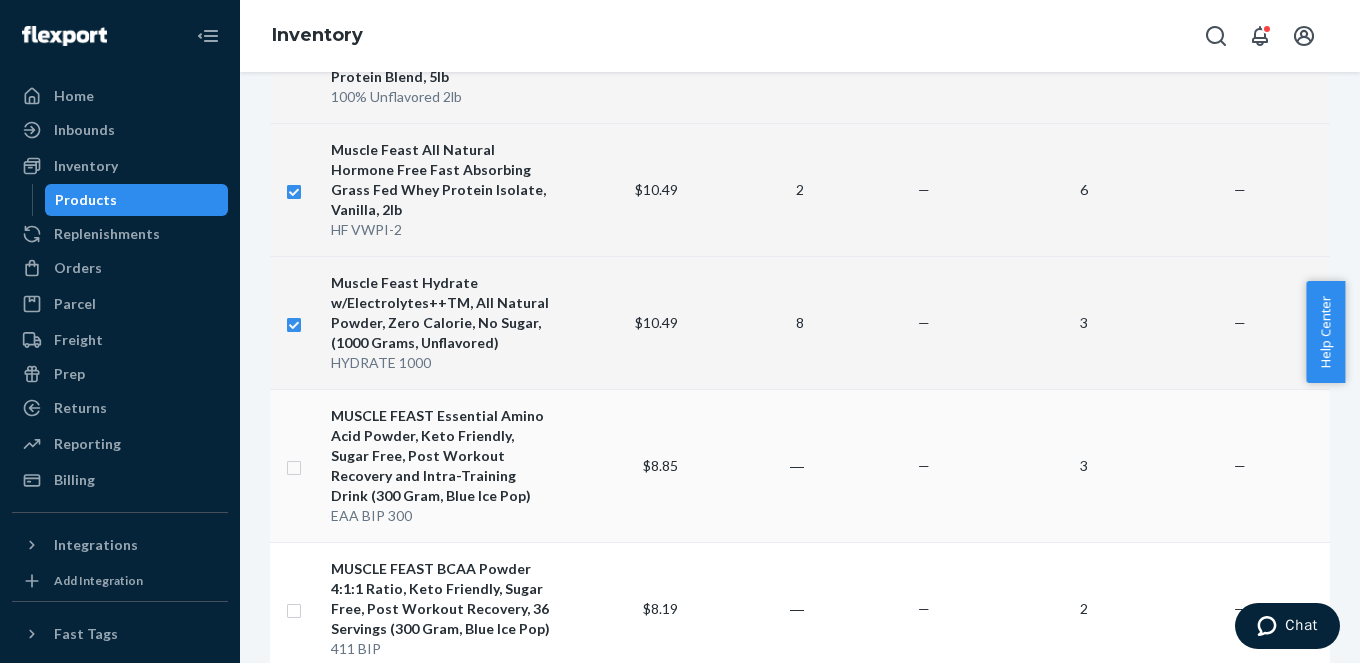 scroll, scrollTop: 528, scrollLeft: 0, axis: vertical 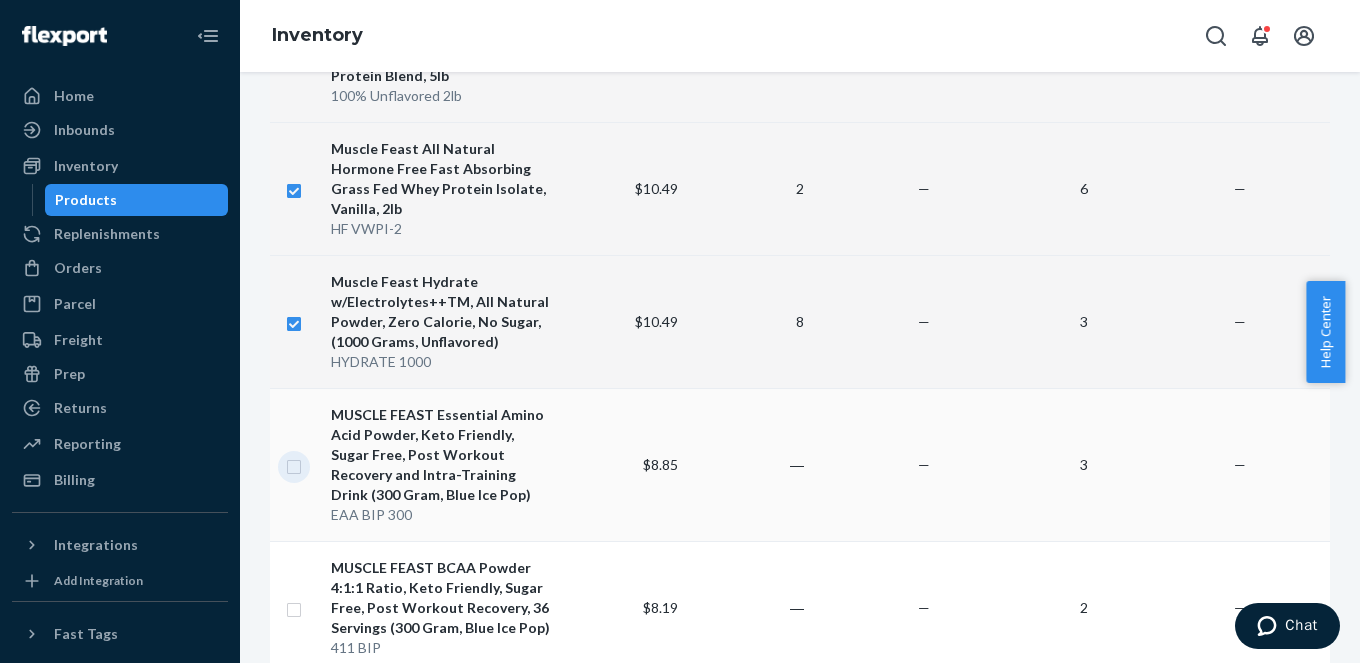 click at bounding box center (294, 464) 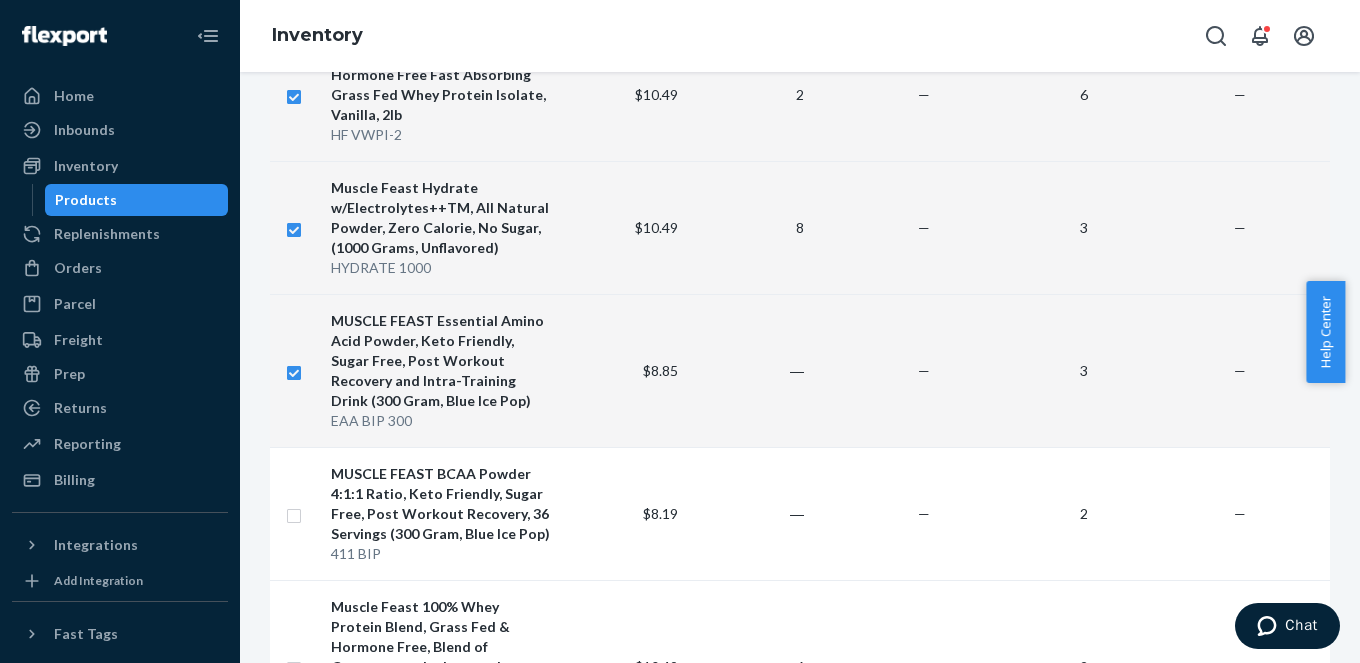 scroll, scrollTop: 633, scrollLeft: 0, axis: vertical 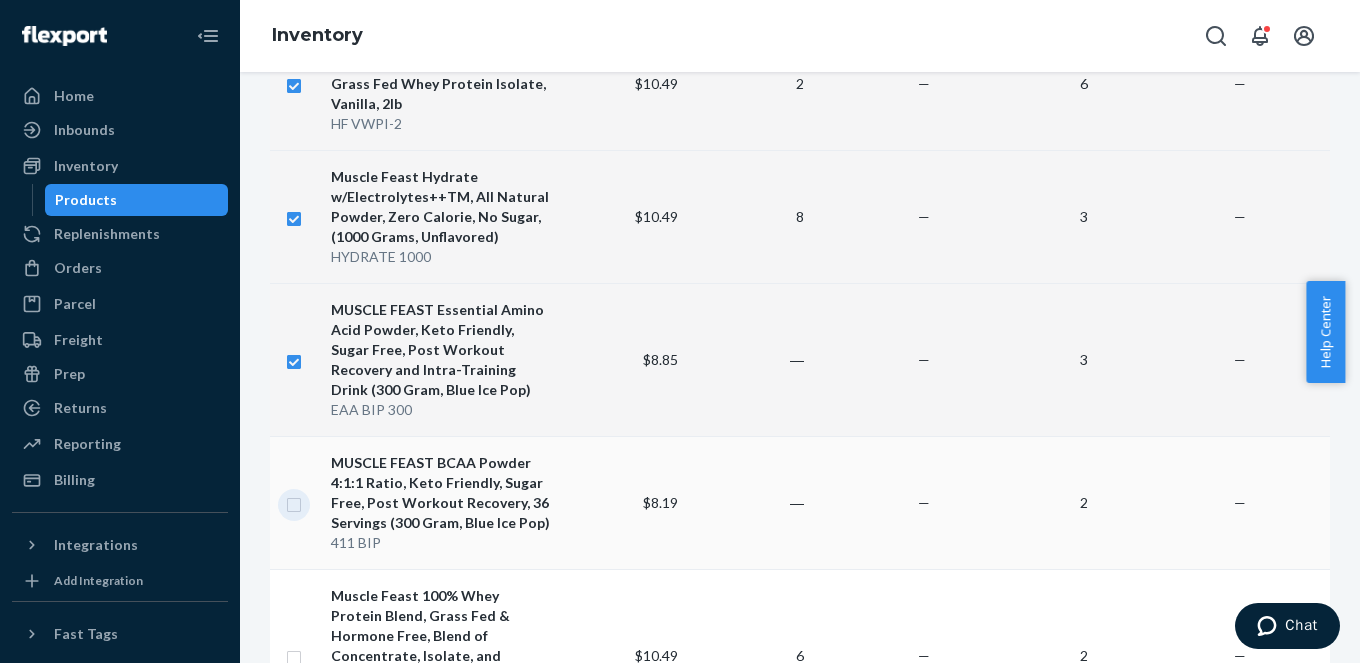 click at bounding box center (294, 502) 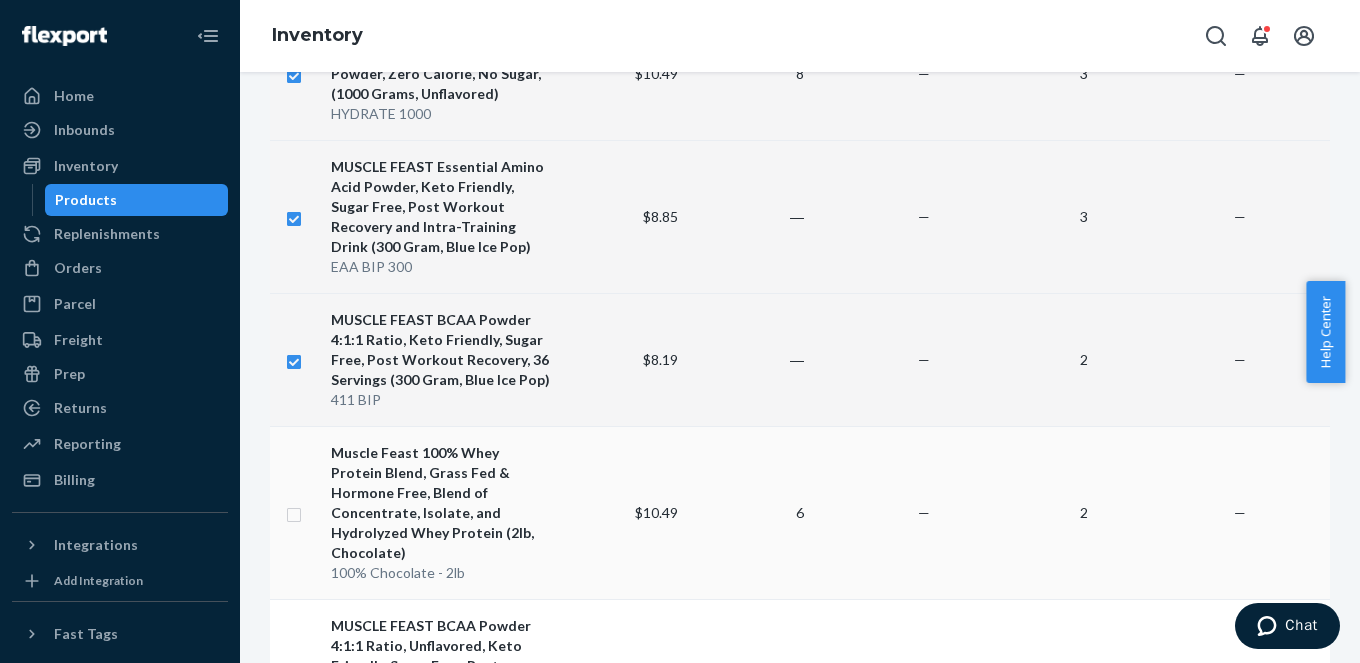 scroll, scrollTop: 780, scrollLeft: 0, axis: vertical 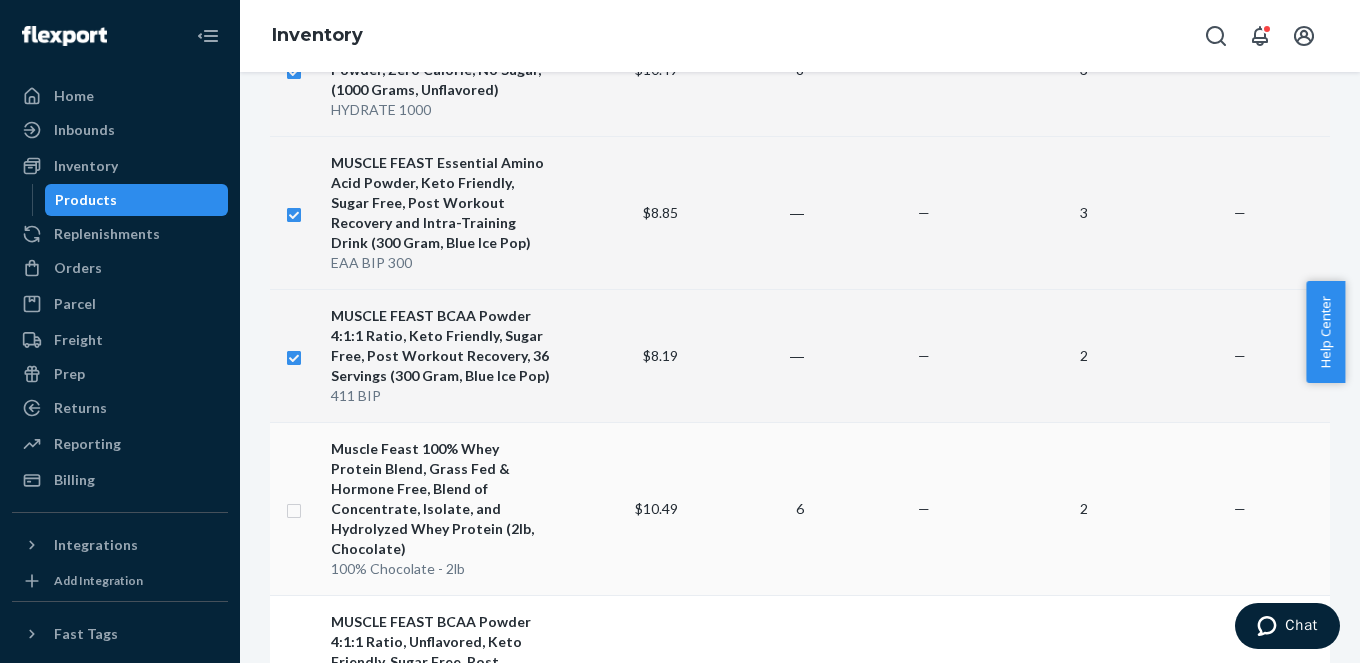 click at bounding box center [294, 508] 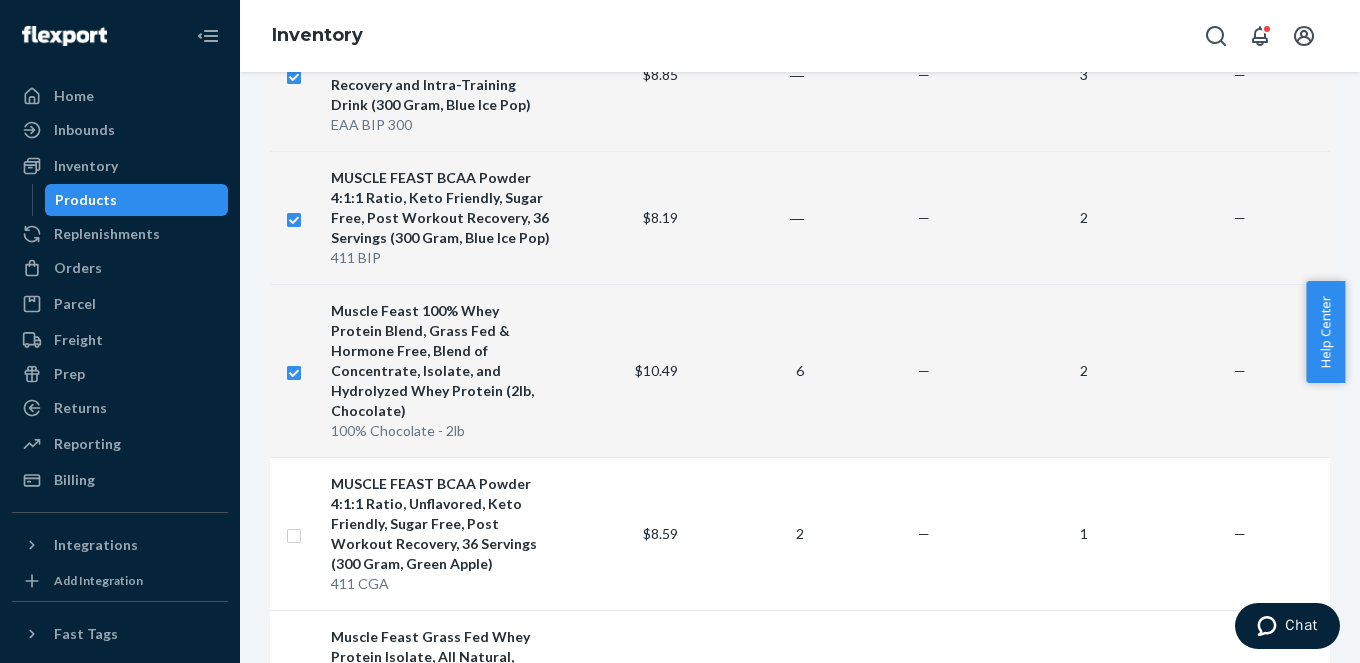 scroll, scrollTop: 928, scrollLeft: 0, axis: vertical 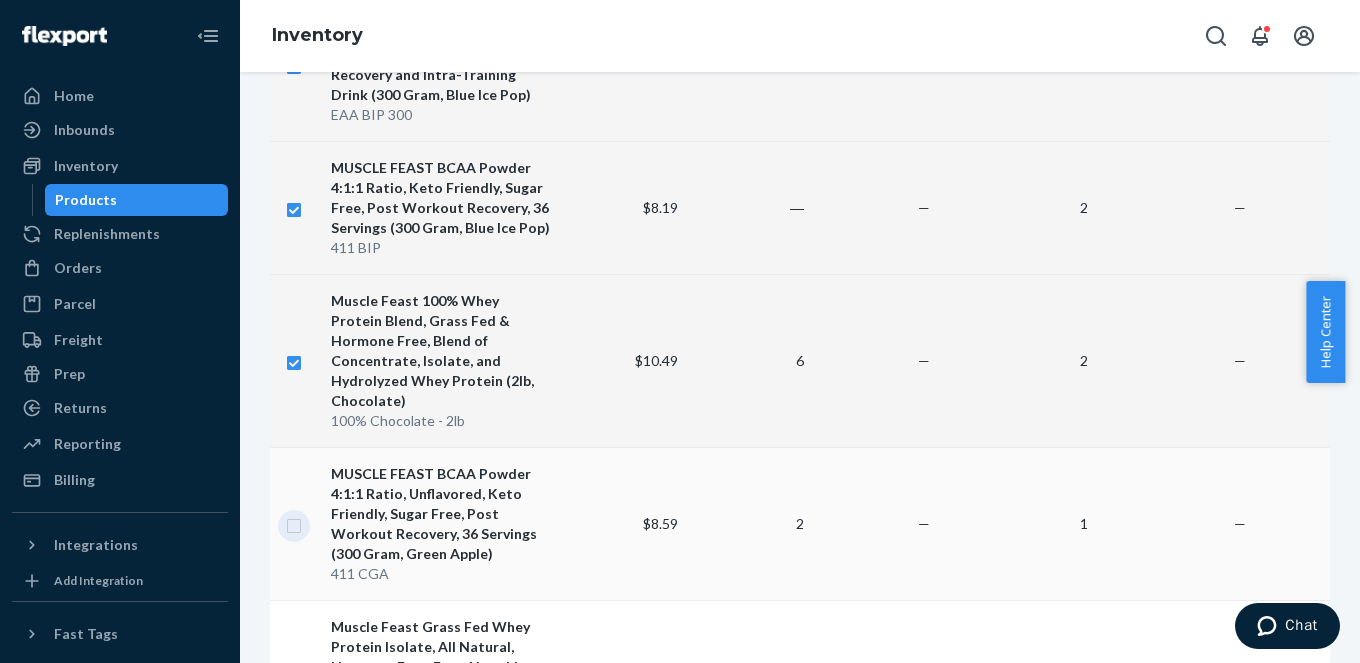 click at bounding box center [294, 523] 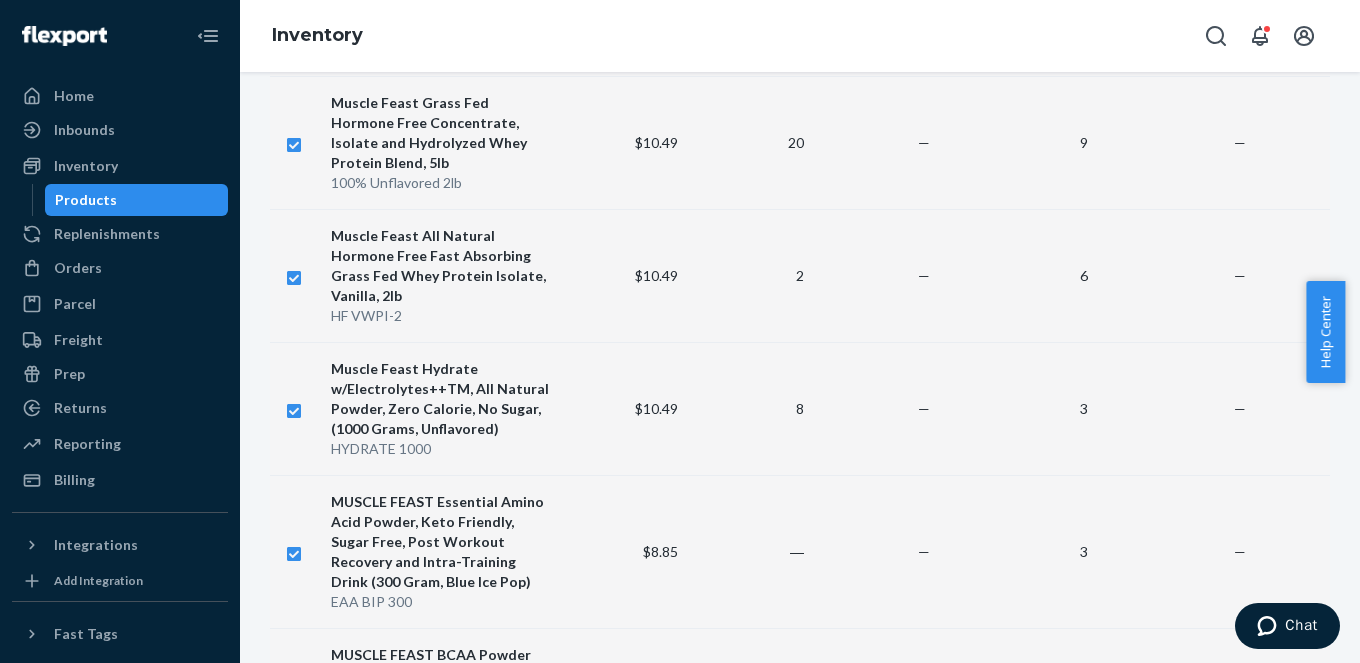 scroll, scrollTop: 0, scrollLeft: 0, axis: both 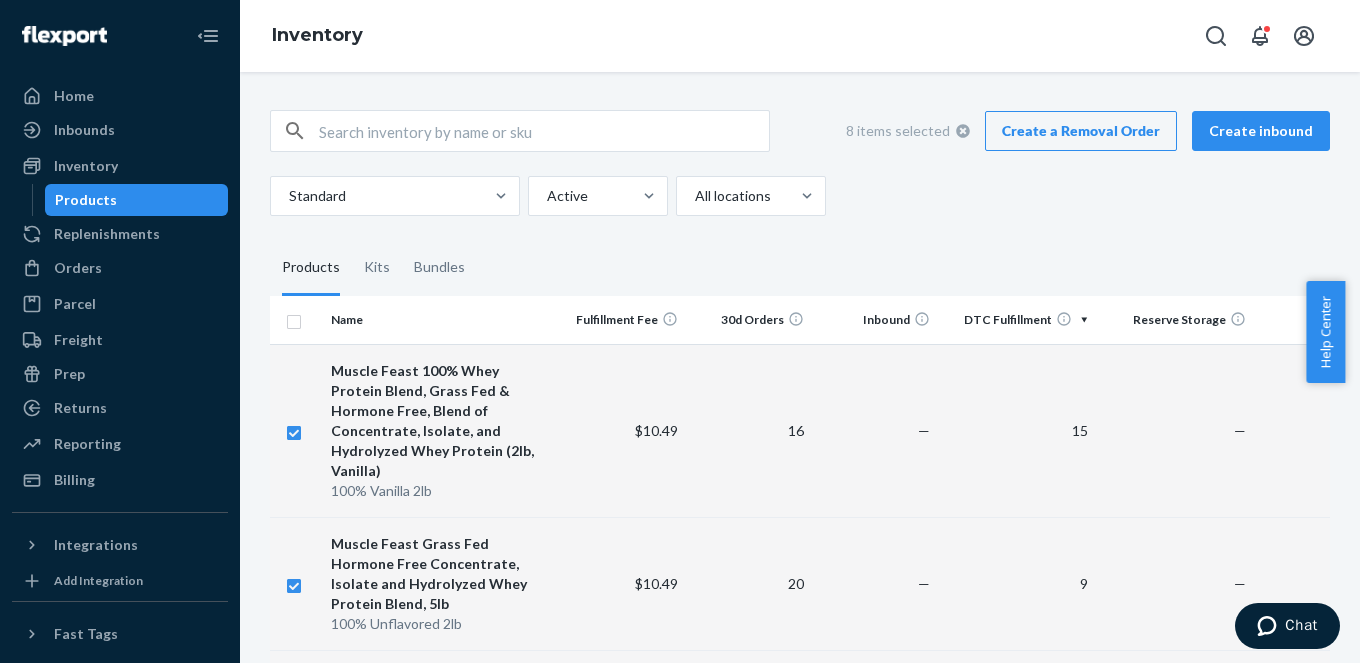 click on "Create a Removal Order" at bounding box center (1081, 131) 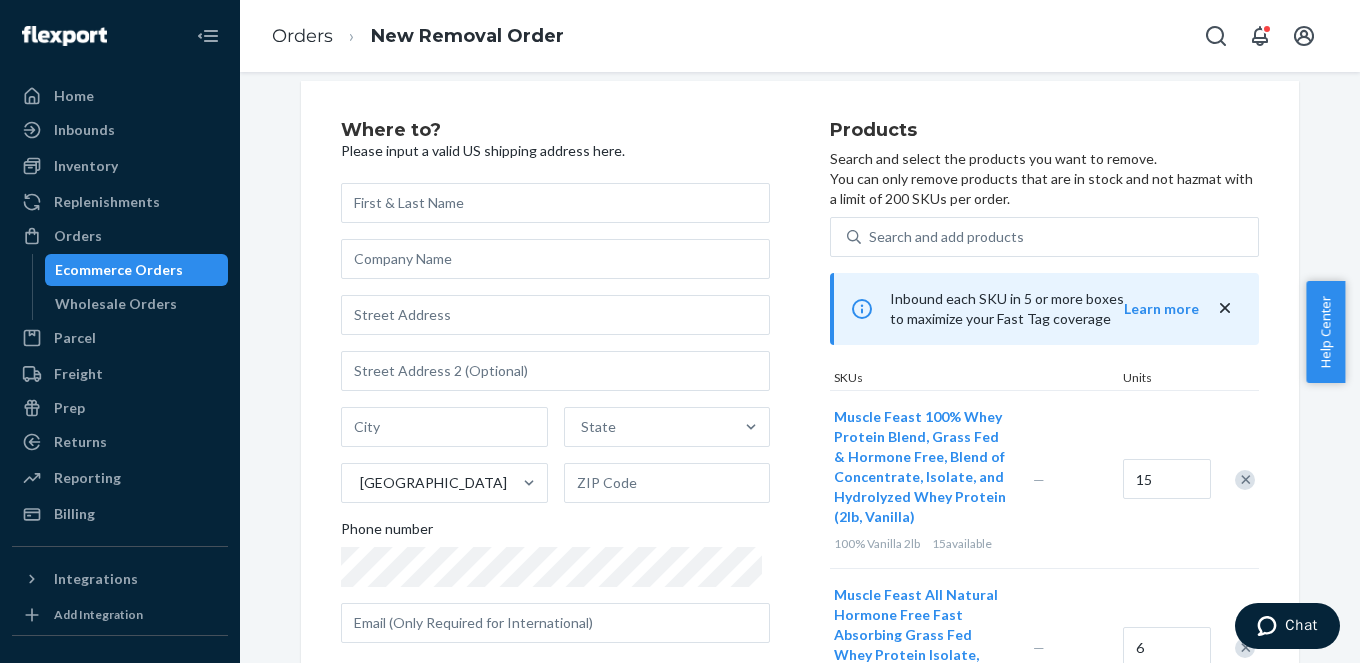 scroll, scrollTop: 0, scrollLeft: 0, axis: both 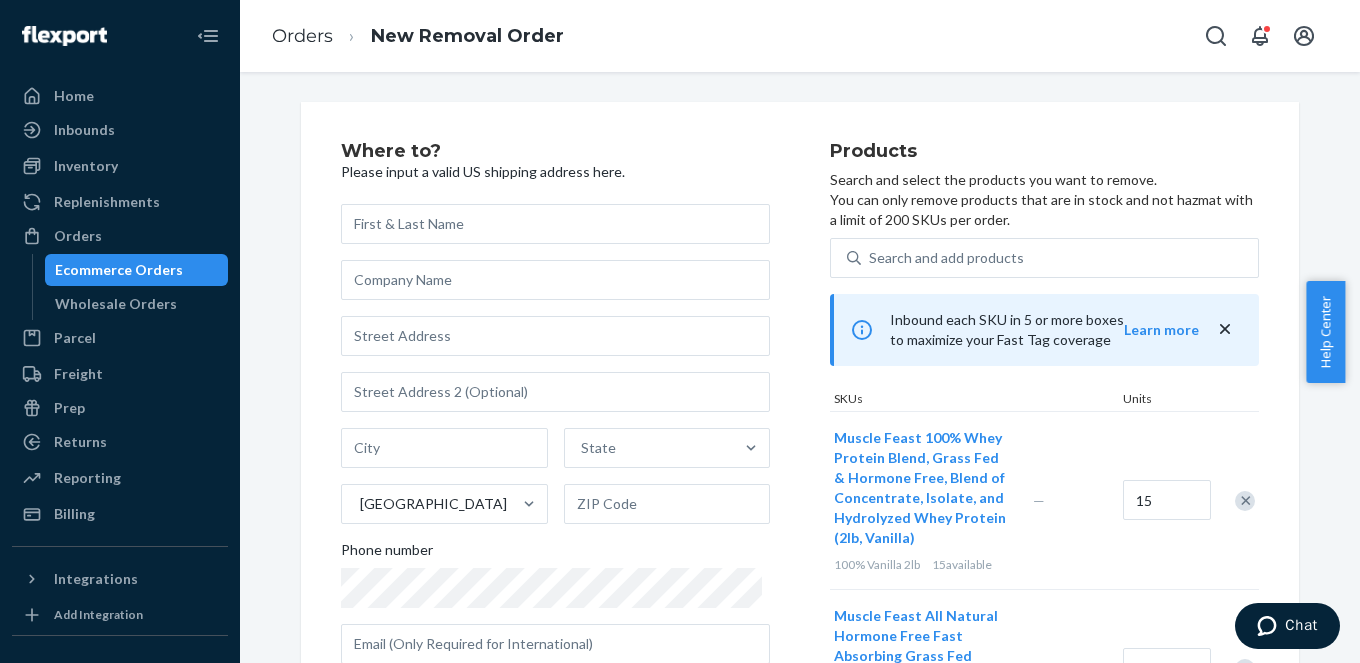 click at bounding box center (555, 224) 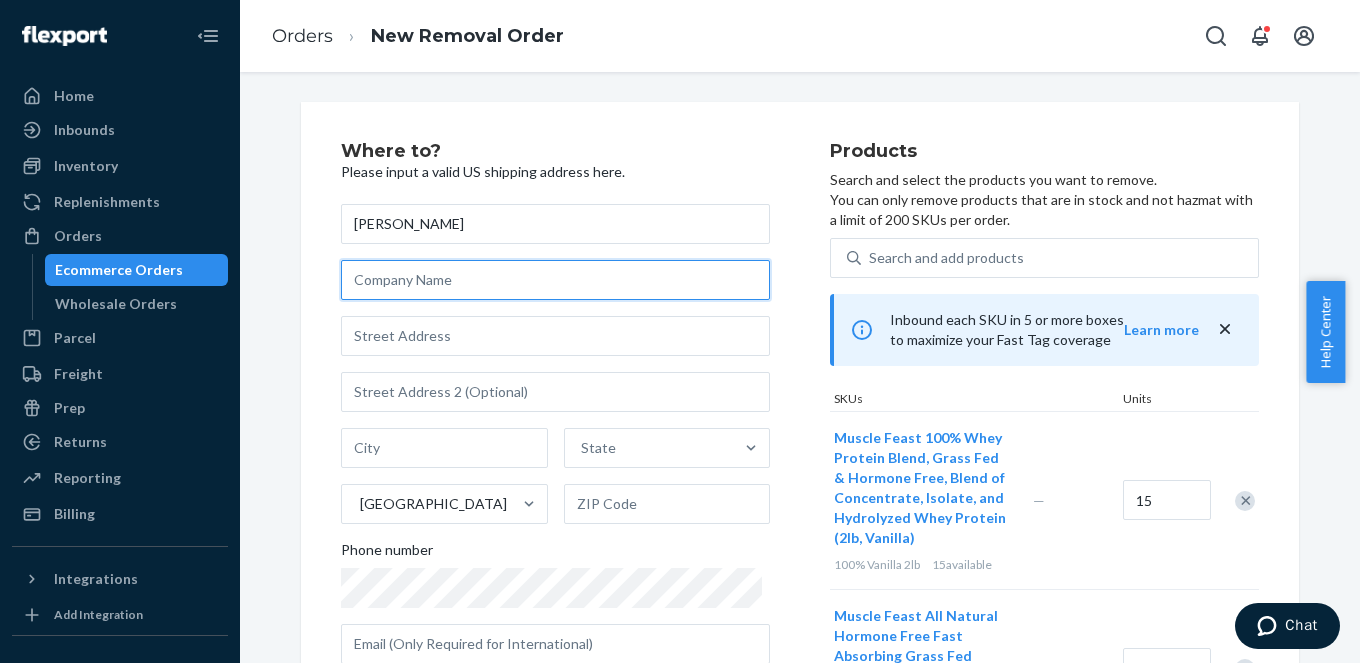 click at bounding box center [555, 280] 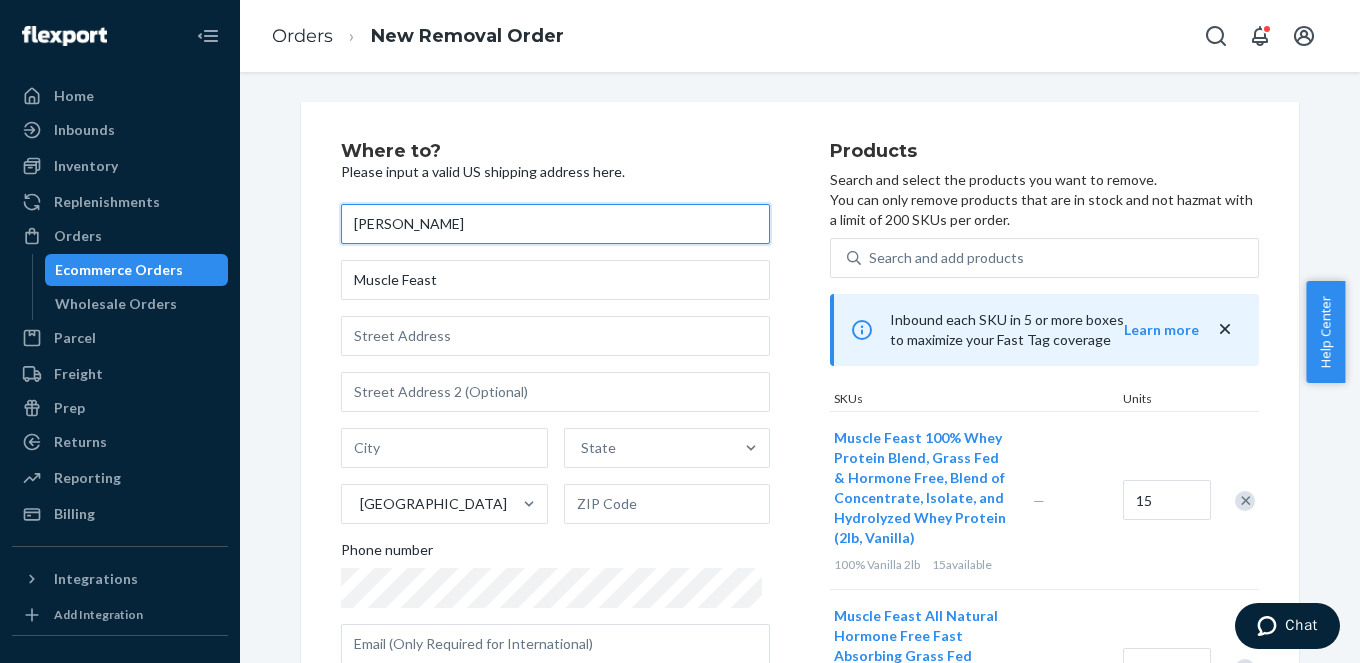 drag, startPoint x: 421, startPoint y: 225, endPoint x: 314, endPoint y: 210, distance: 108.04629 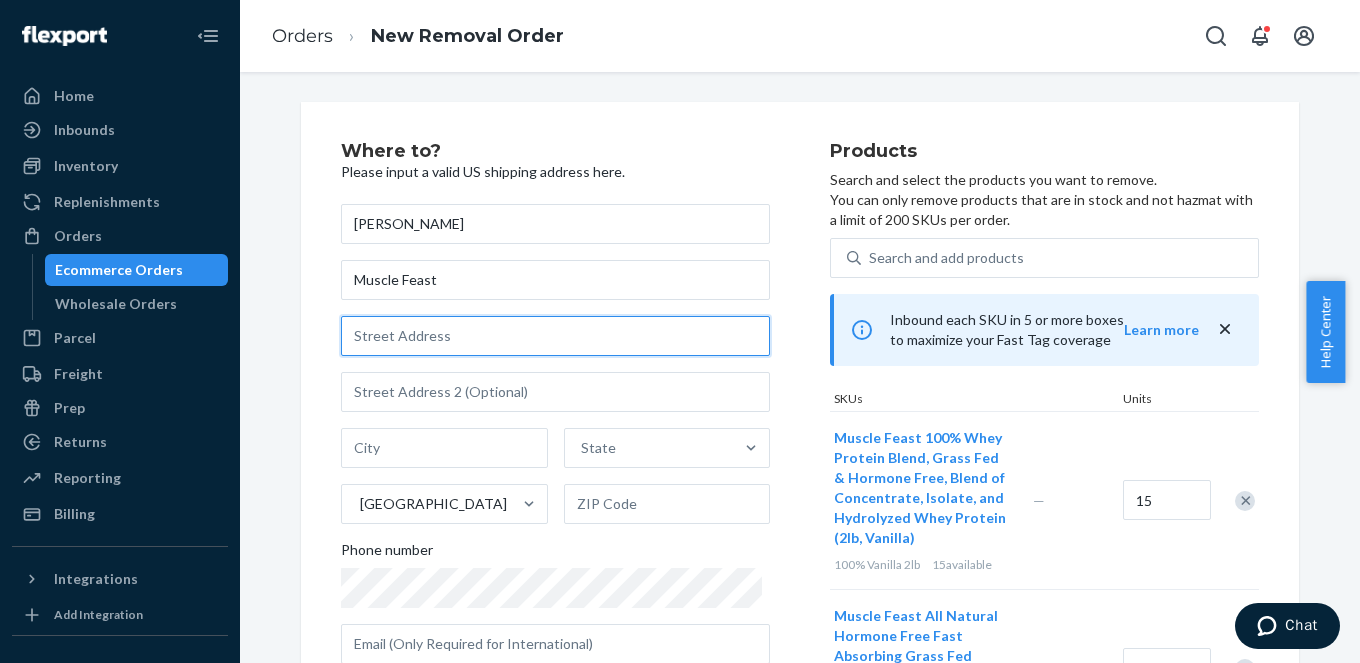 click at bounding box center [555, 336] 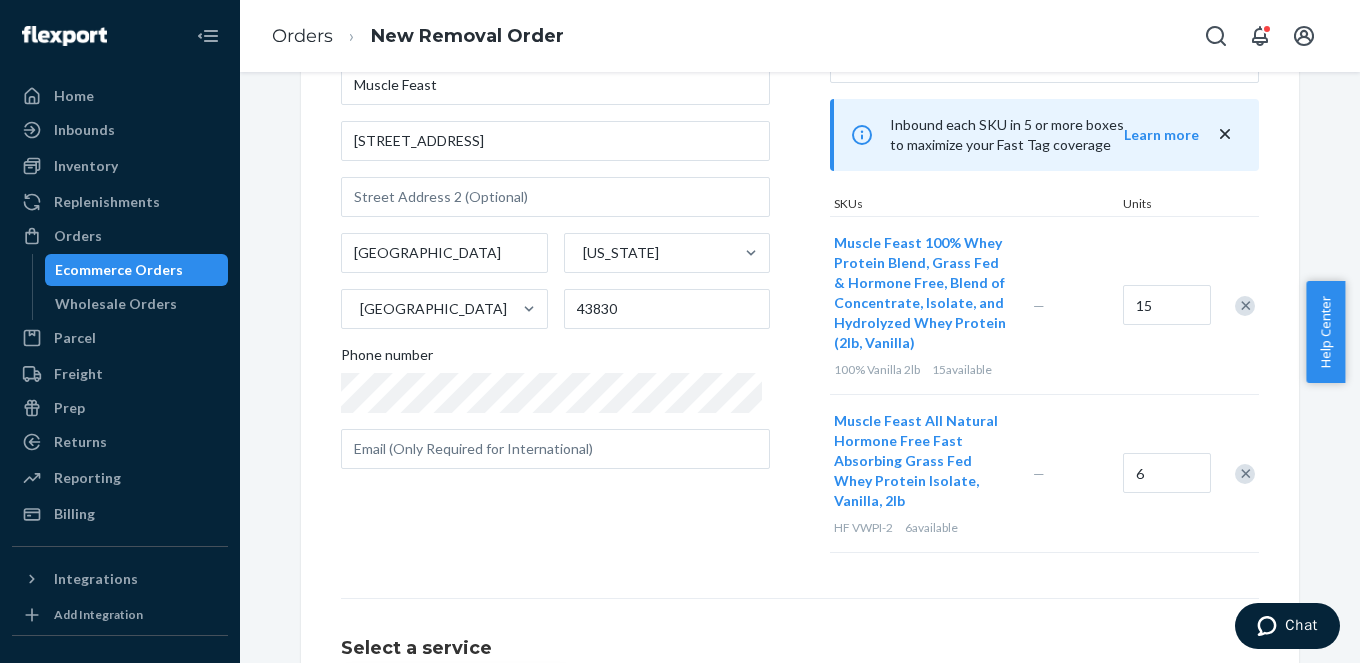 scroll, scrollTop: 197, scrollLeft: 0, axis: vertical 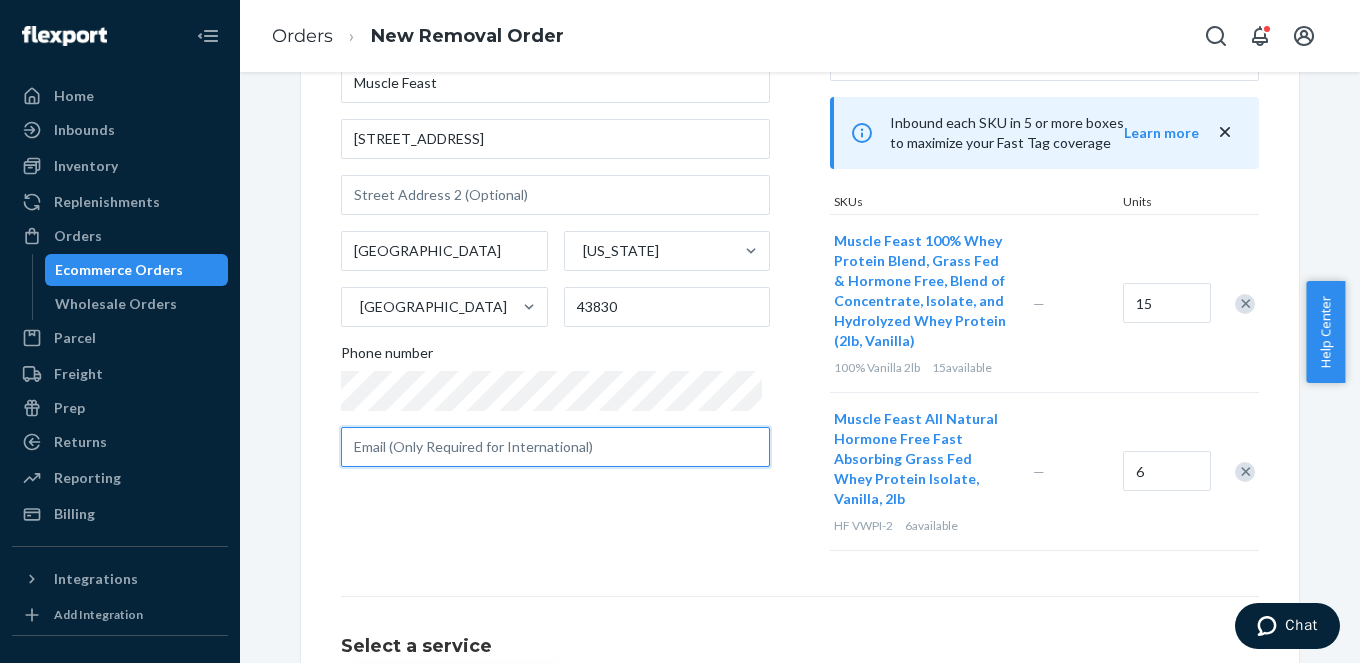 click at bounding box center (555, 447) 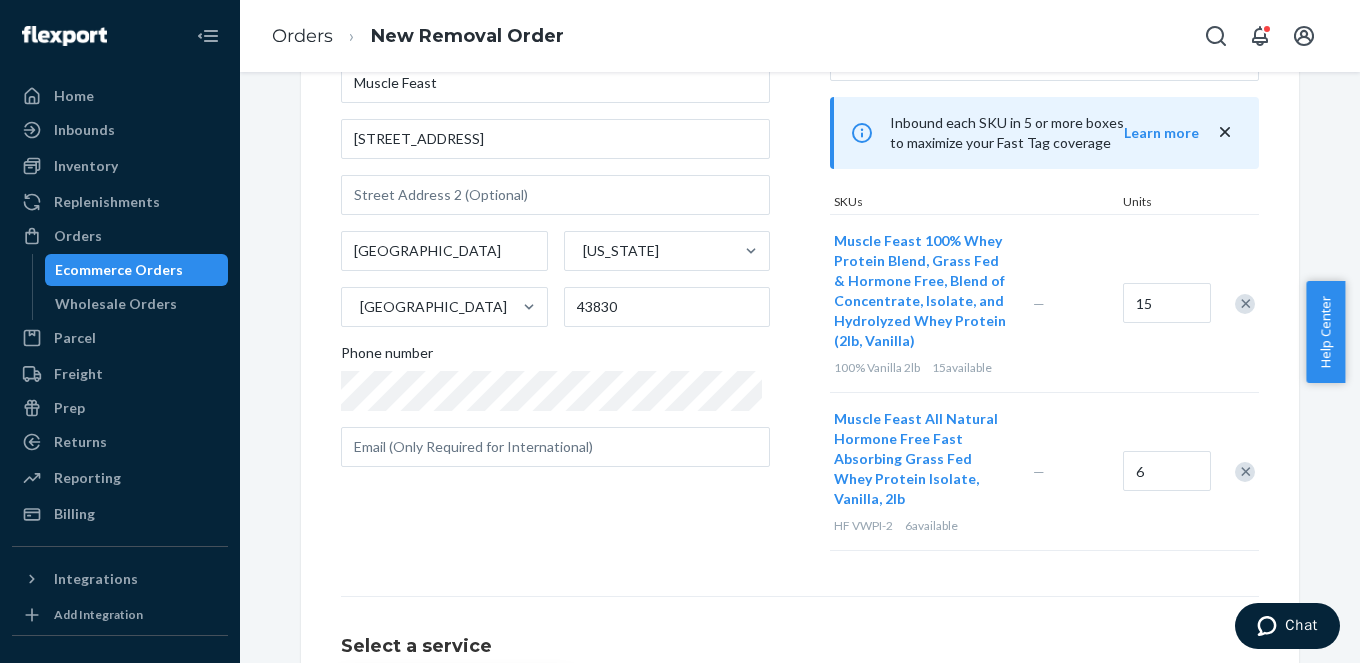 click on "Where to? Please input a valid US shipping address here. [PERSON_NAME] Feast [STREET_ADDRESS][US_STATE] Phone number" at bounding box center [585, 255] 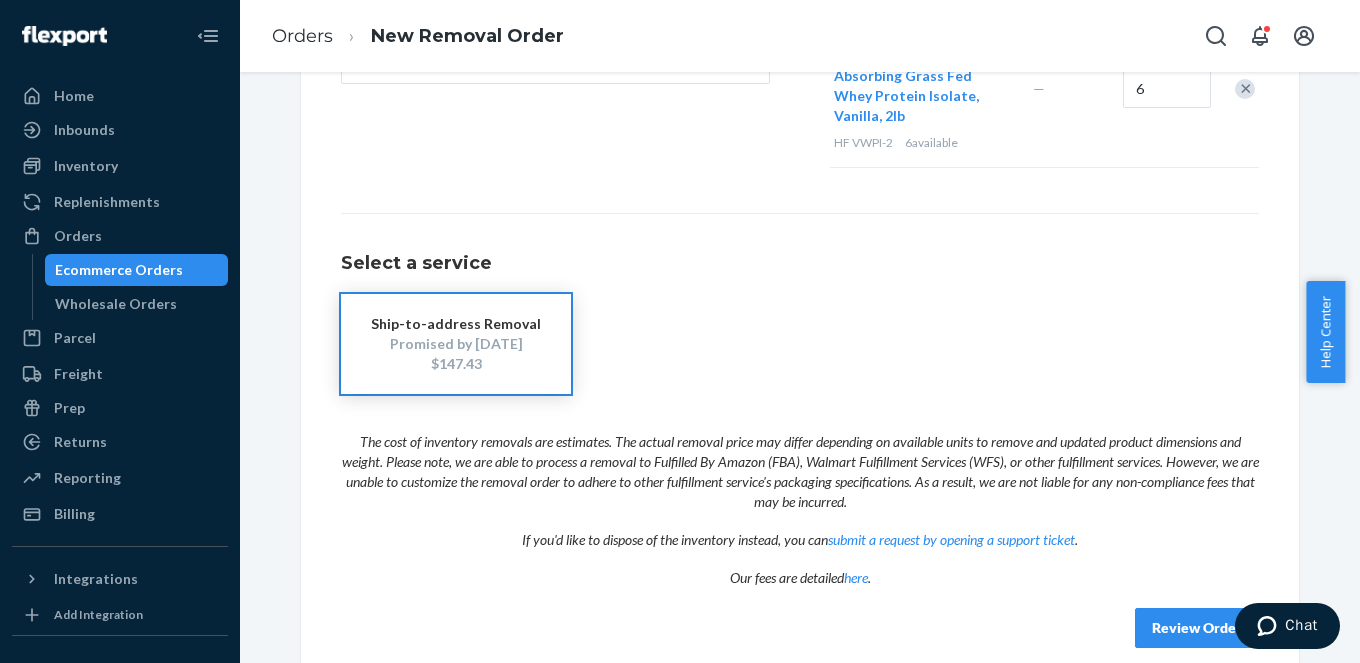 scroll, scrollTop: 605, scrollLeft: 0, axis: vertical 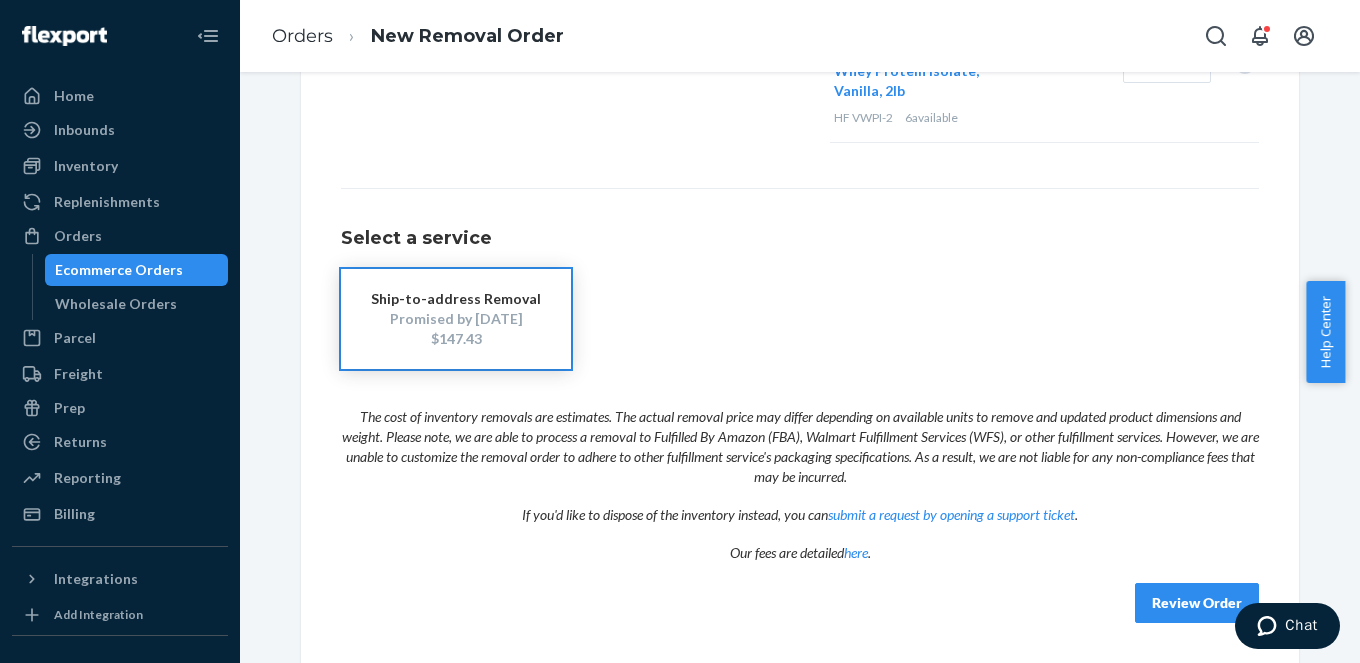 click on "Review Order" at bounding box center (1197, 603) 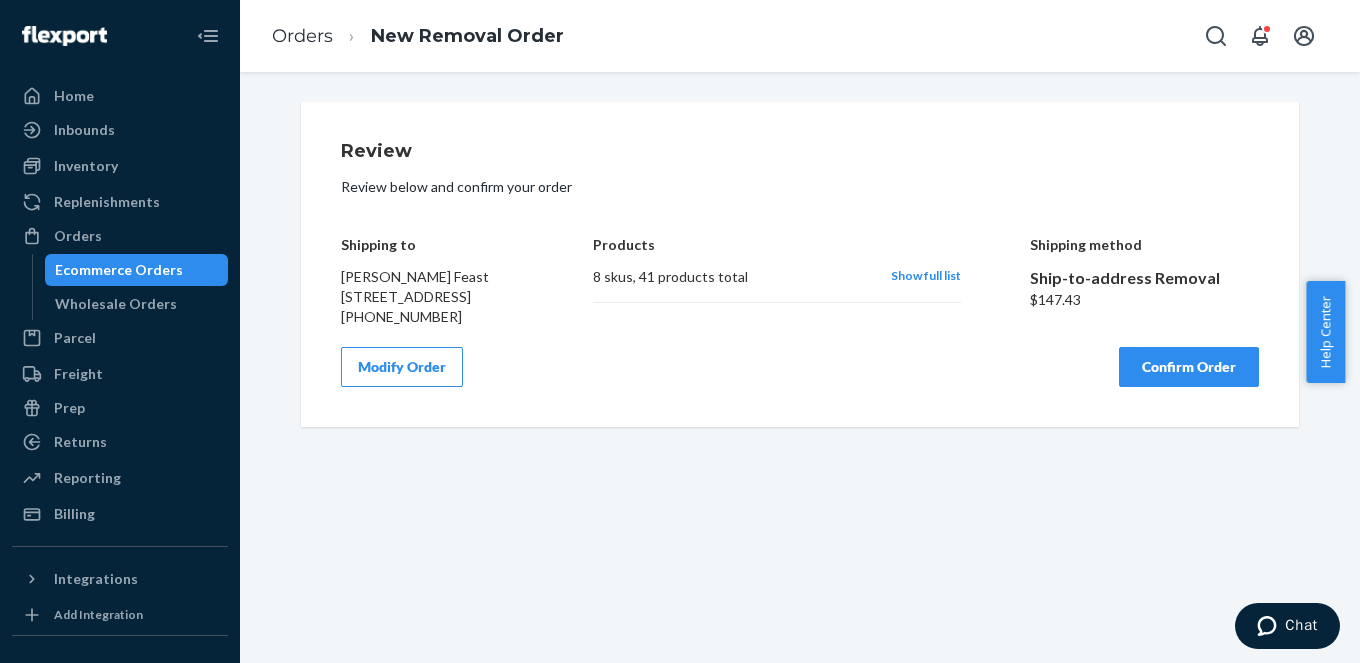 scroll, scrollTop: 0, scrollLeft: 0, axis: both 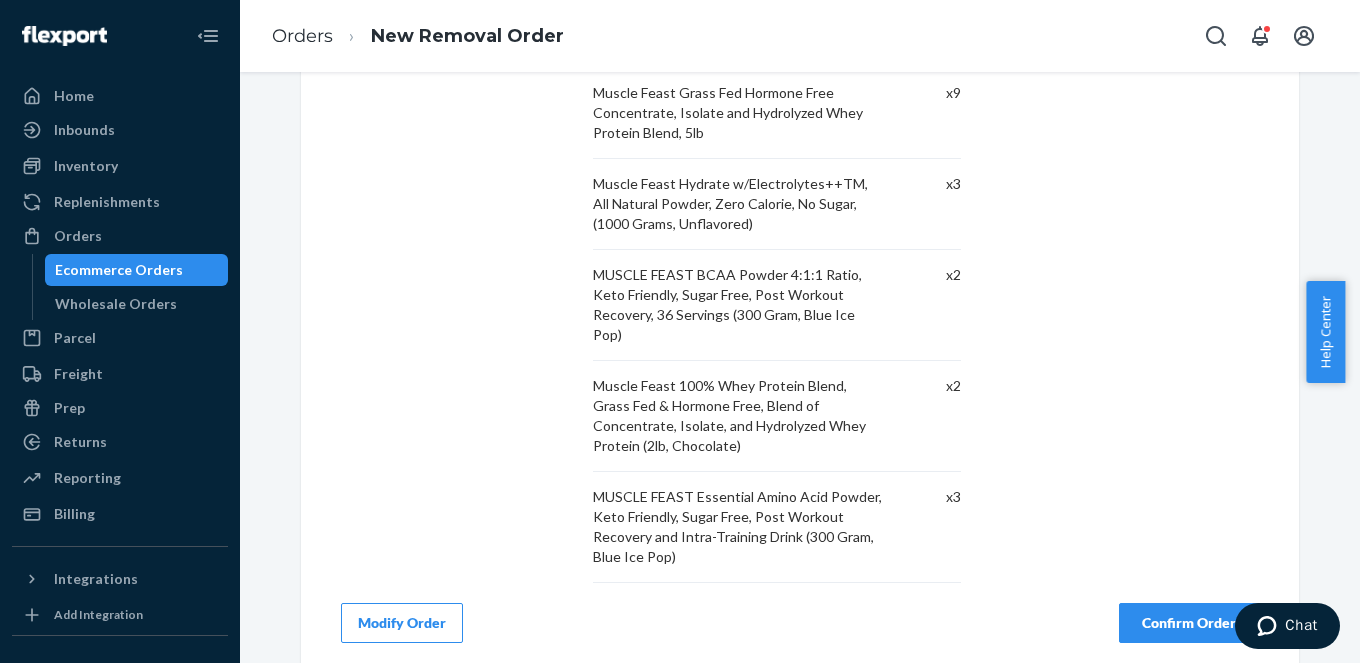 click on "Confirm Order" at bounding box center [1189, 623] 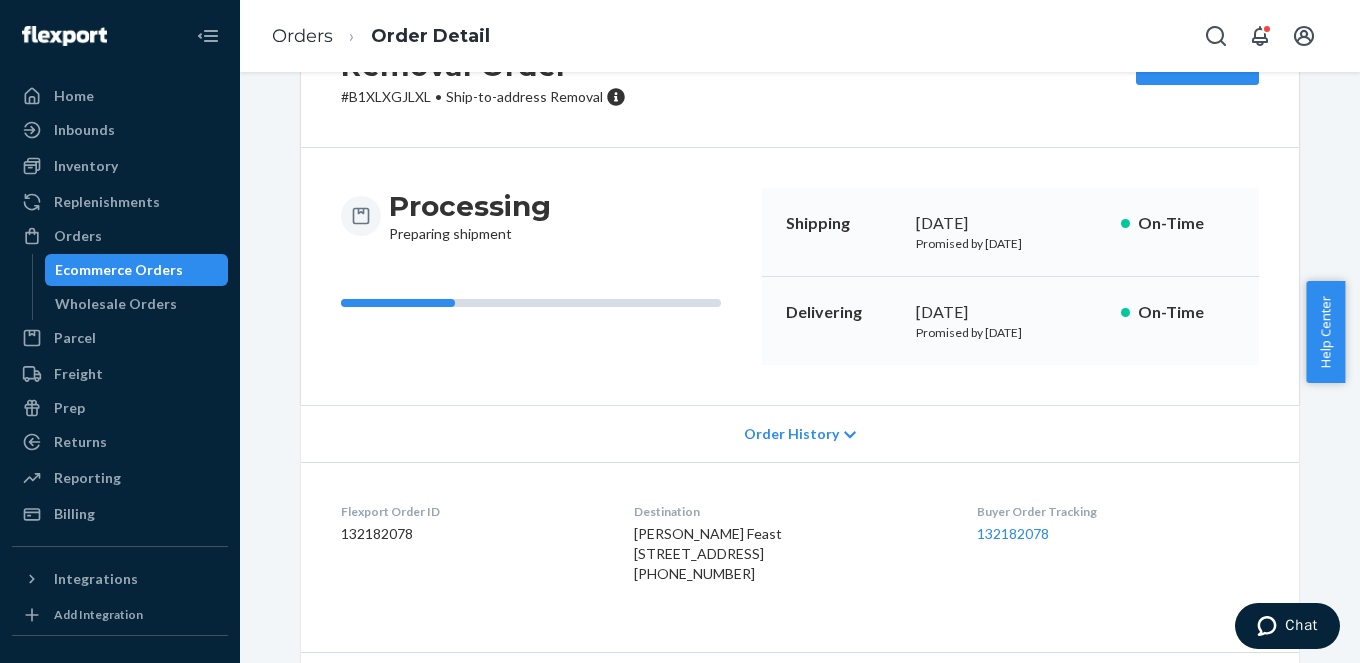 scroll, scrollTop: 0, scrollLeft: 0, axis: both 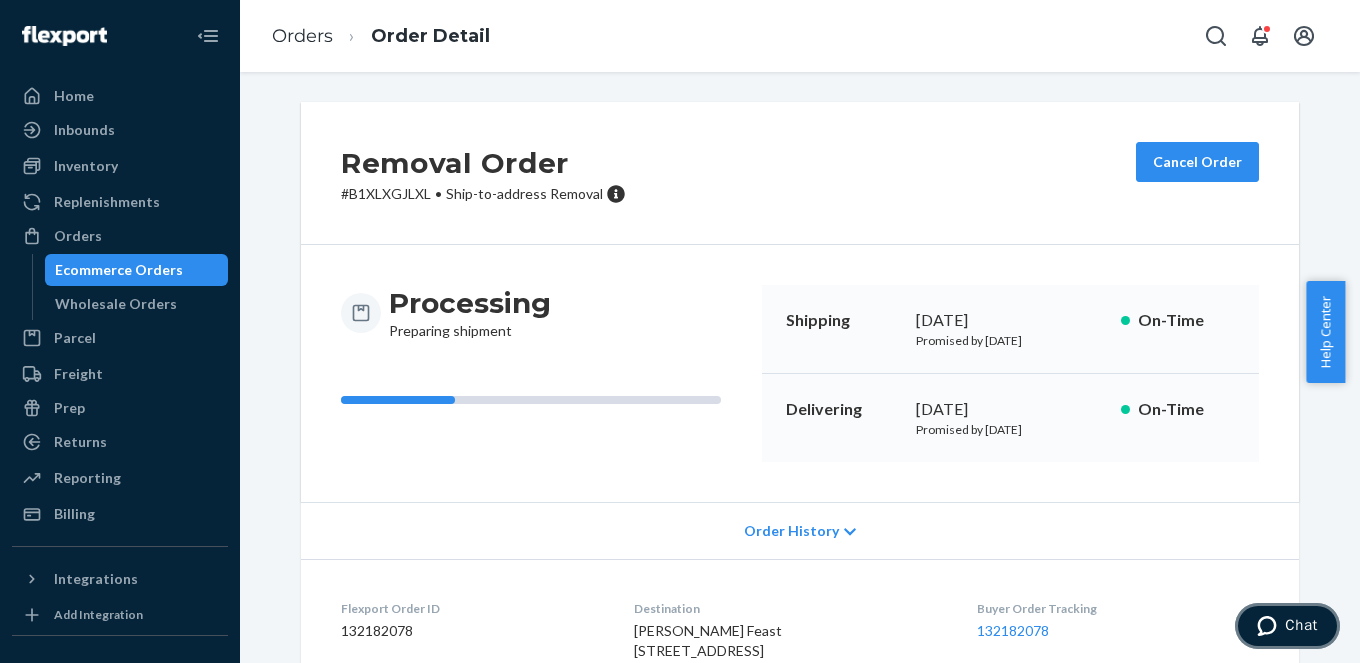 click on "Chat" at bounding box center (1301, 625) 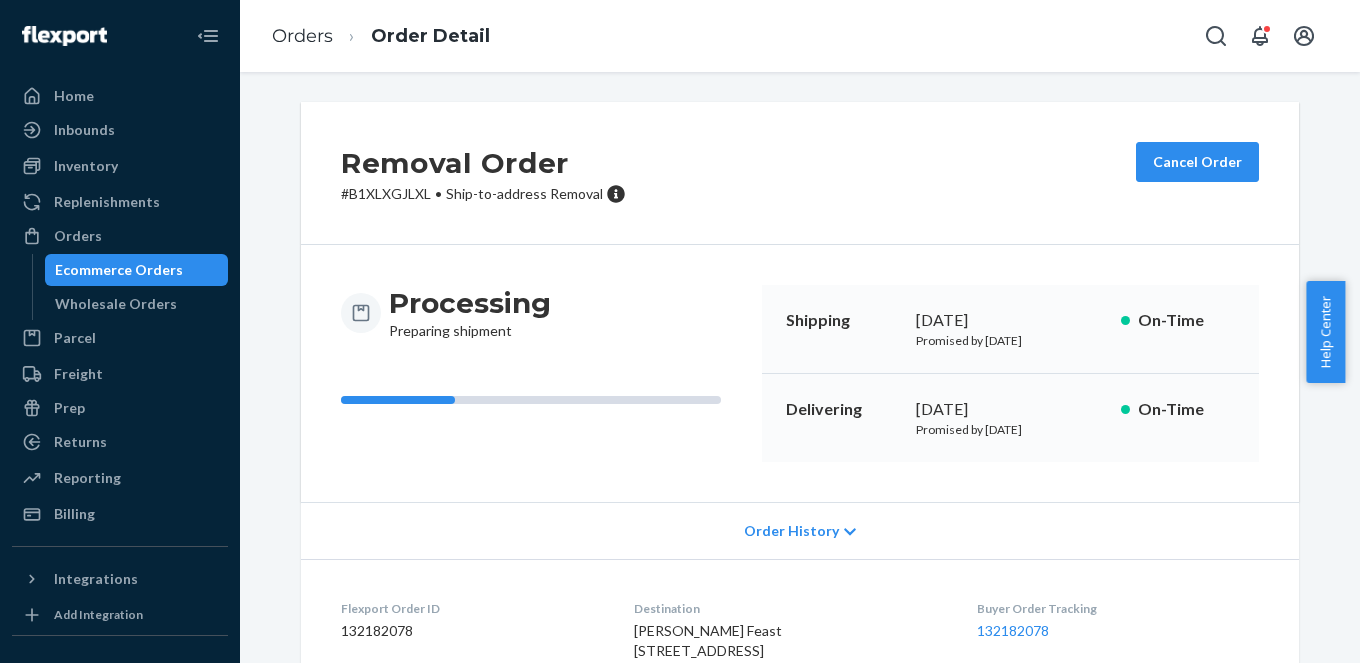 scroll, scrollTop: 0, scrollLeft: 0, axis: both 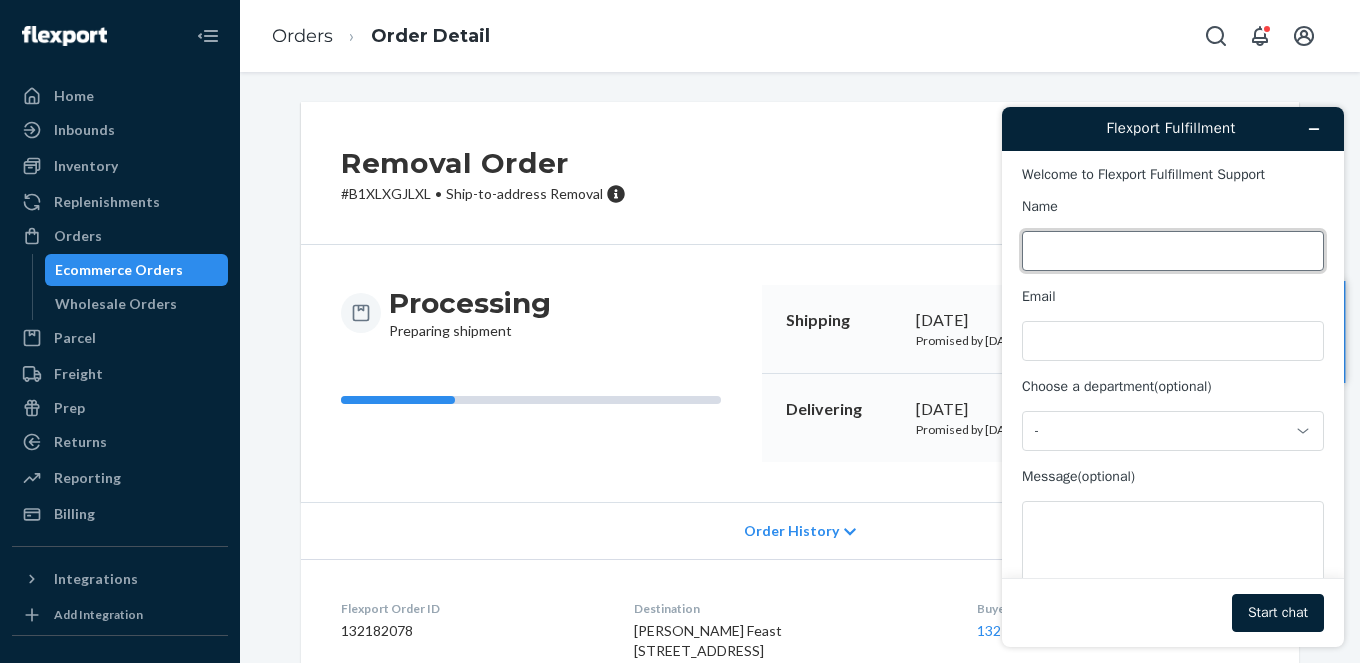 click on "Name" at bounding box center (1173, 251) 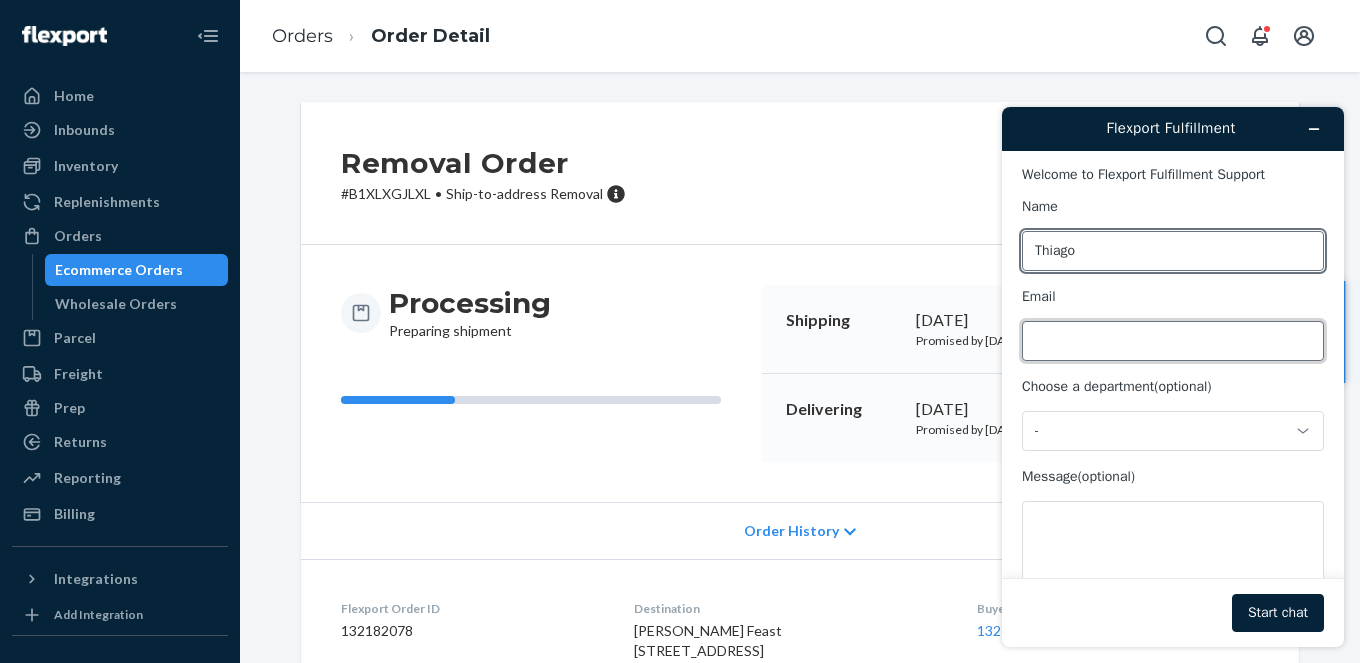 click on "Email" at bounding box center [1173, 341] 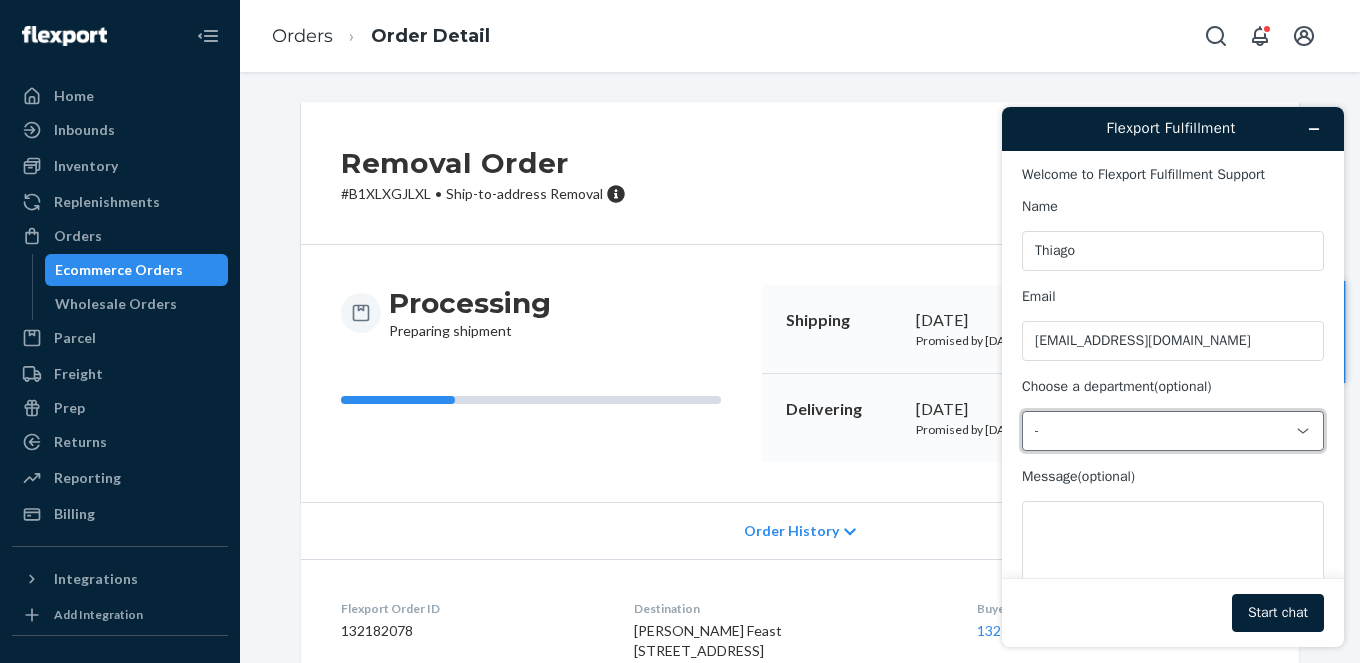 click on "-" at bounding box center (1173, 431) 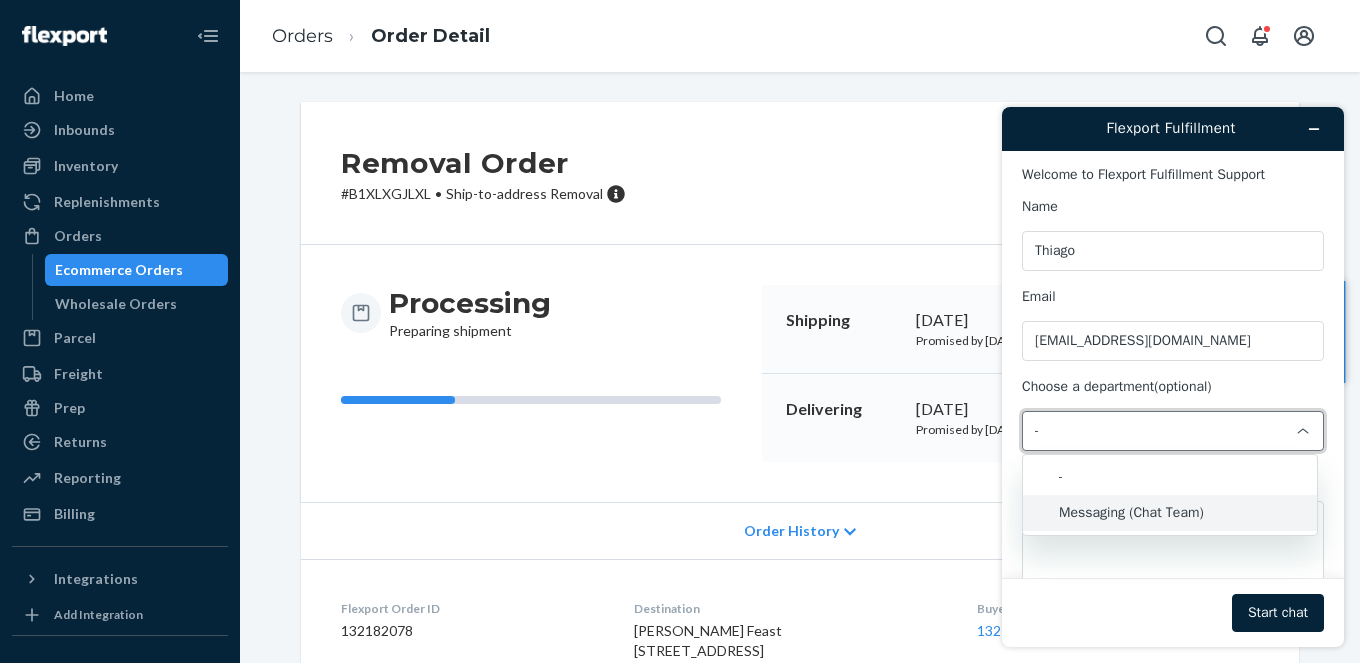 click on "Messaging (Chat Team)" at bounding box center [1170, 513] 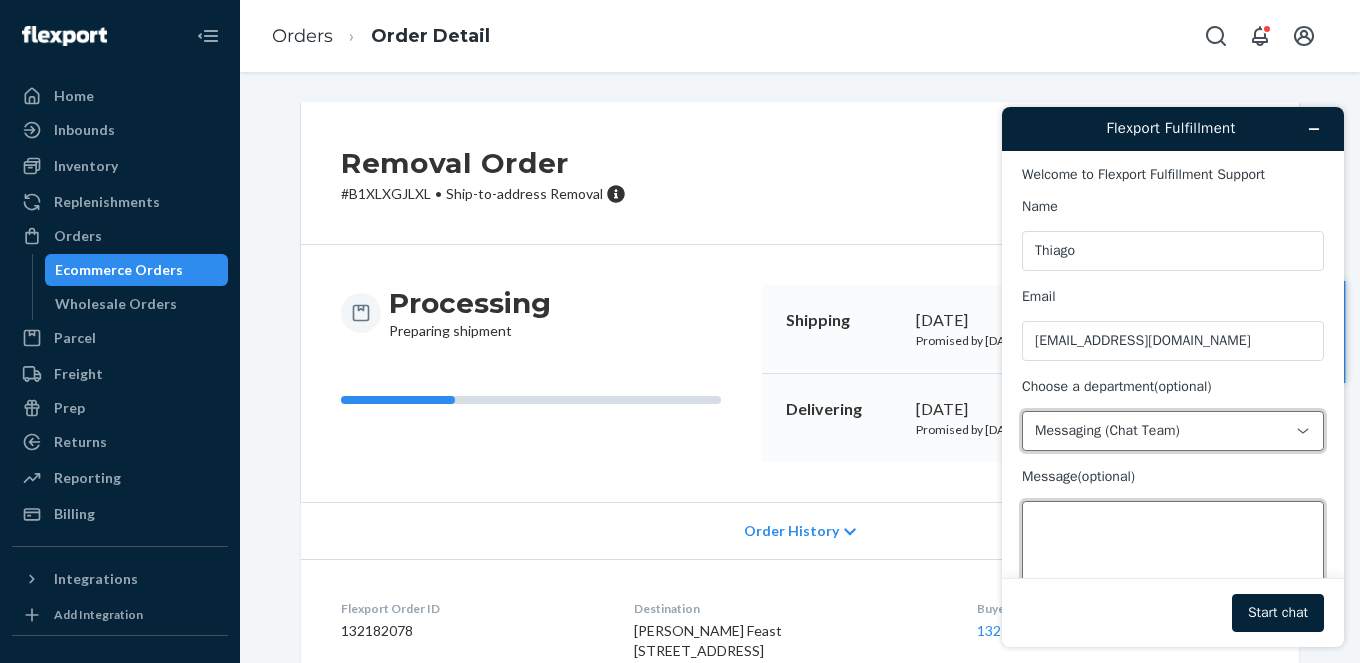 click on "Message  (optional)" at bounding box center (1173, 557) 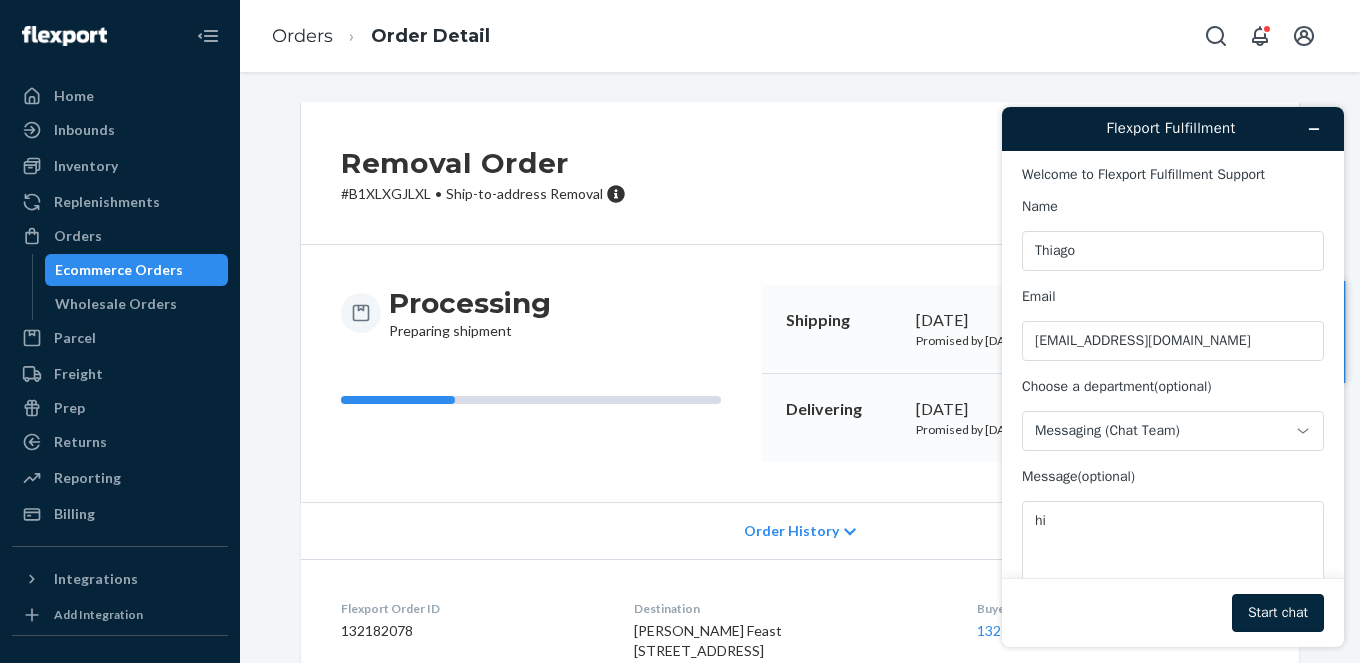 click on "Start chat" at bounding box center [1278, 613] 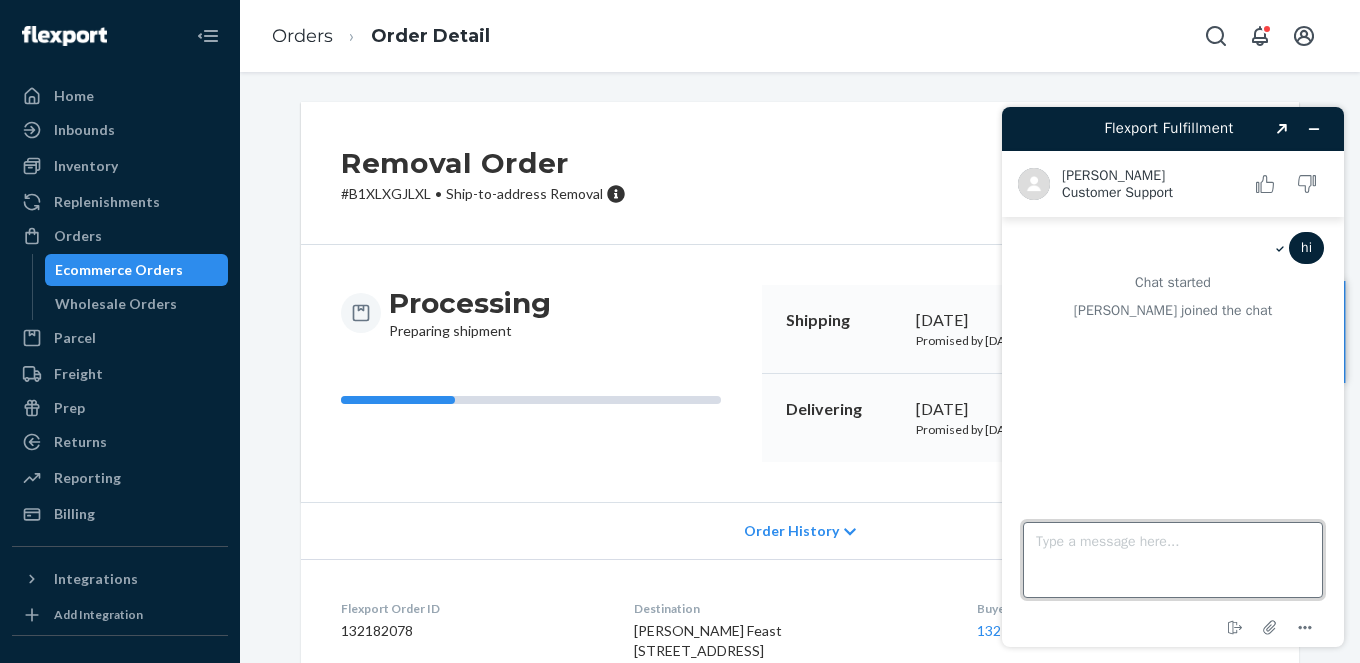 click on "Type a message here..." at bounding box center [1173, 560] 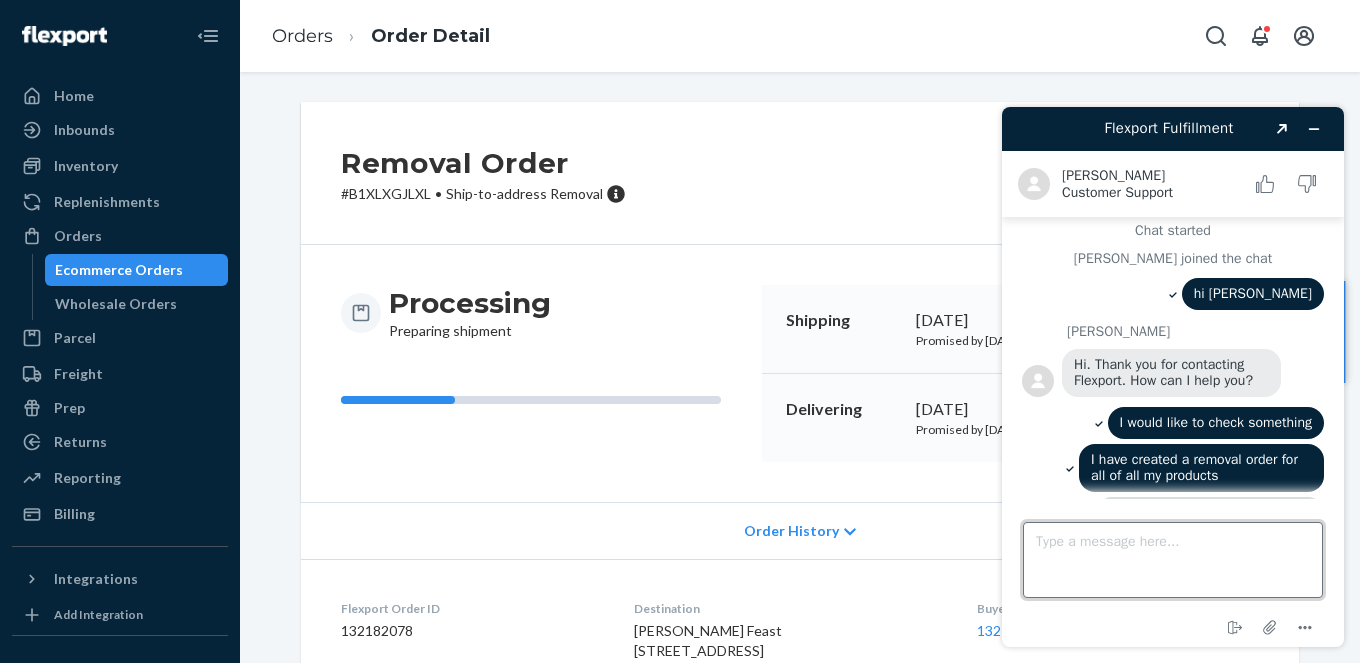 scroll, scrollTop: 89, scrollLeft: 0, axis: vertical 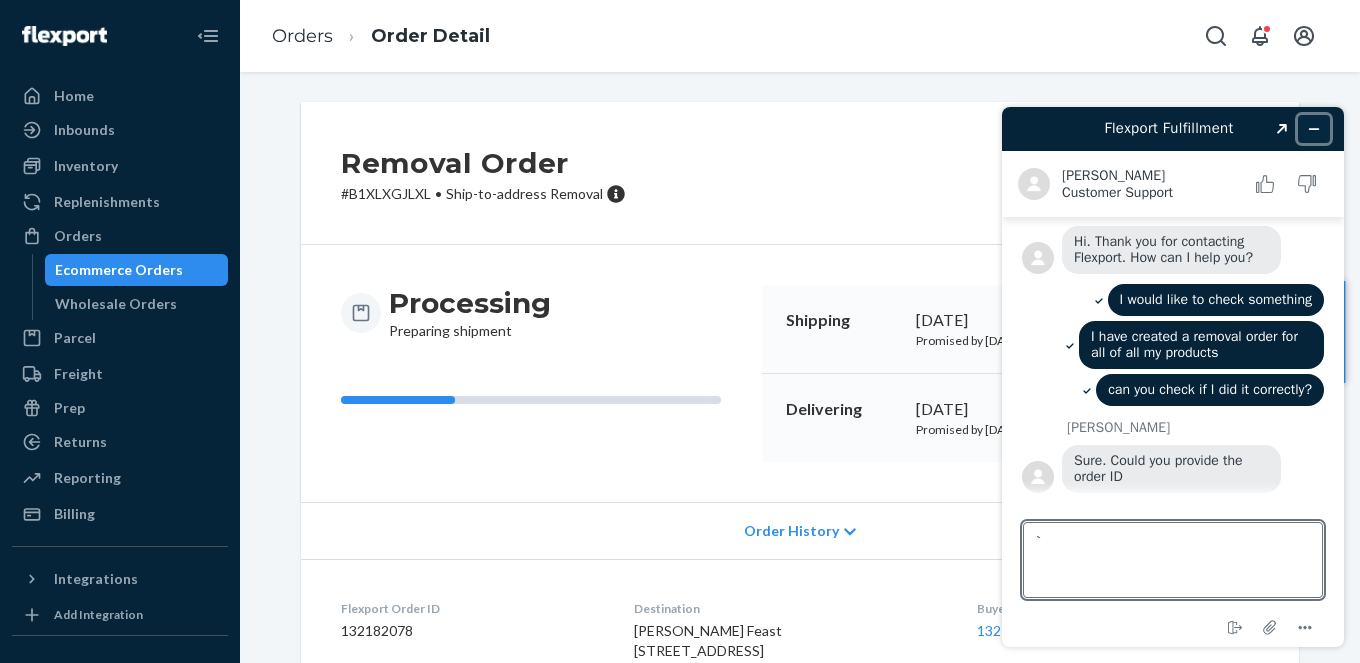 click 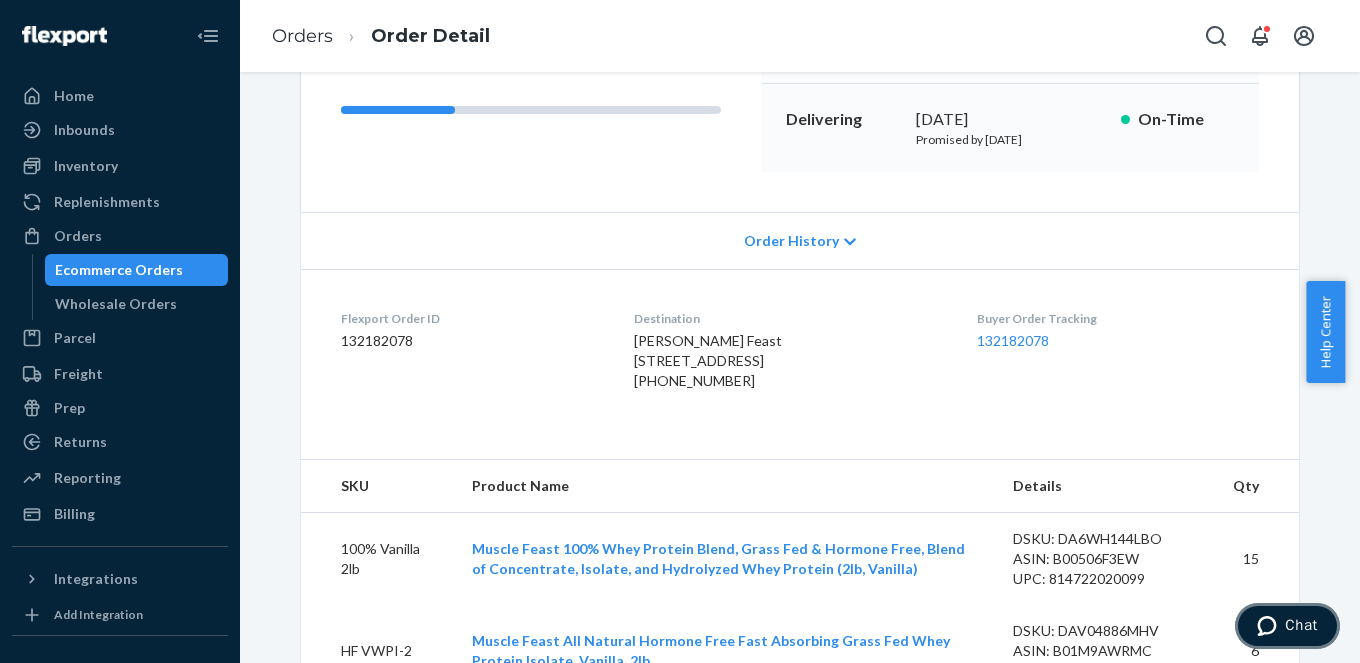 scroll, scrollTop: 302, scrollLeft: 0, axis: vertical 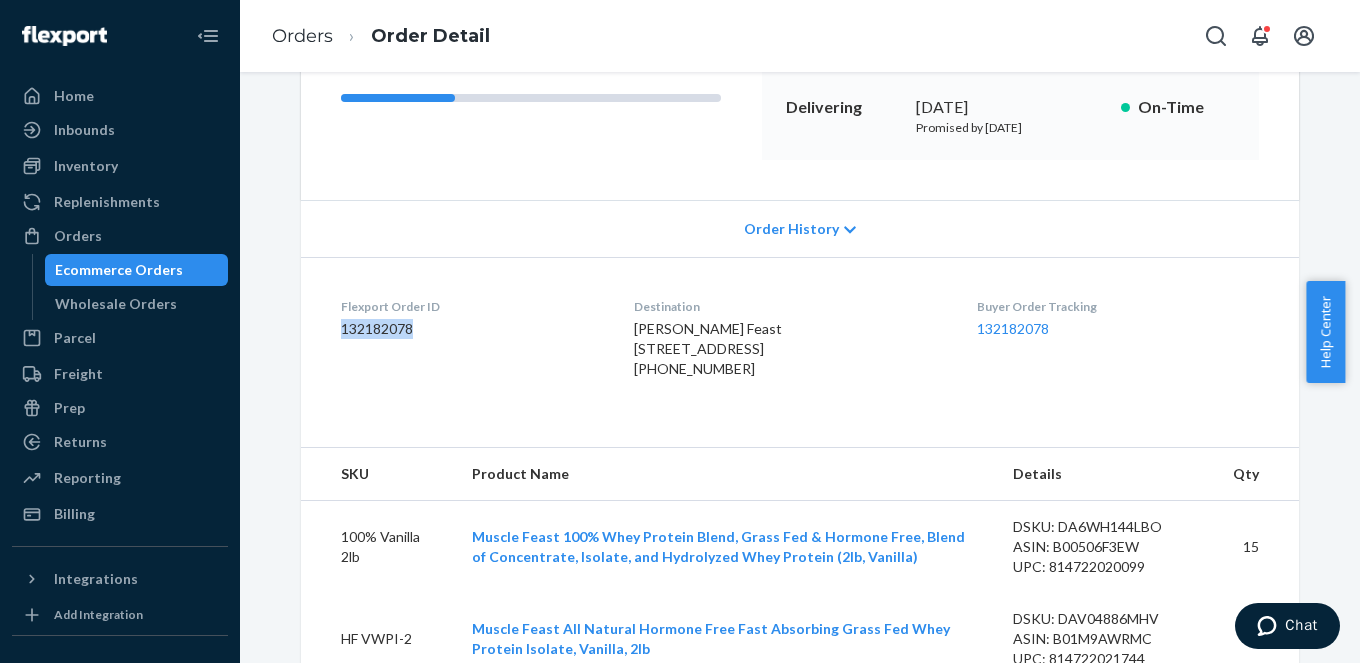 drag, startPoint x: 425, startPoint y: 327, endPoint x: 312, endPoint y: 324, distance: 113.03982 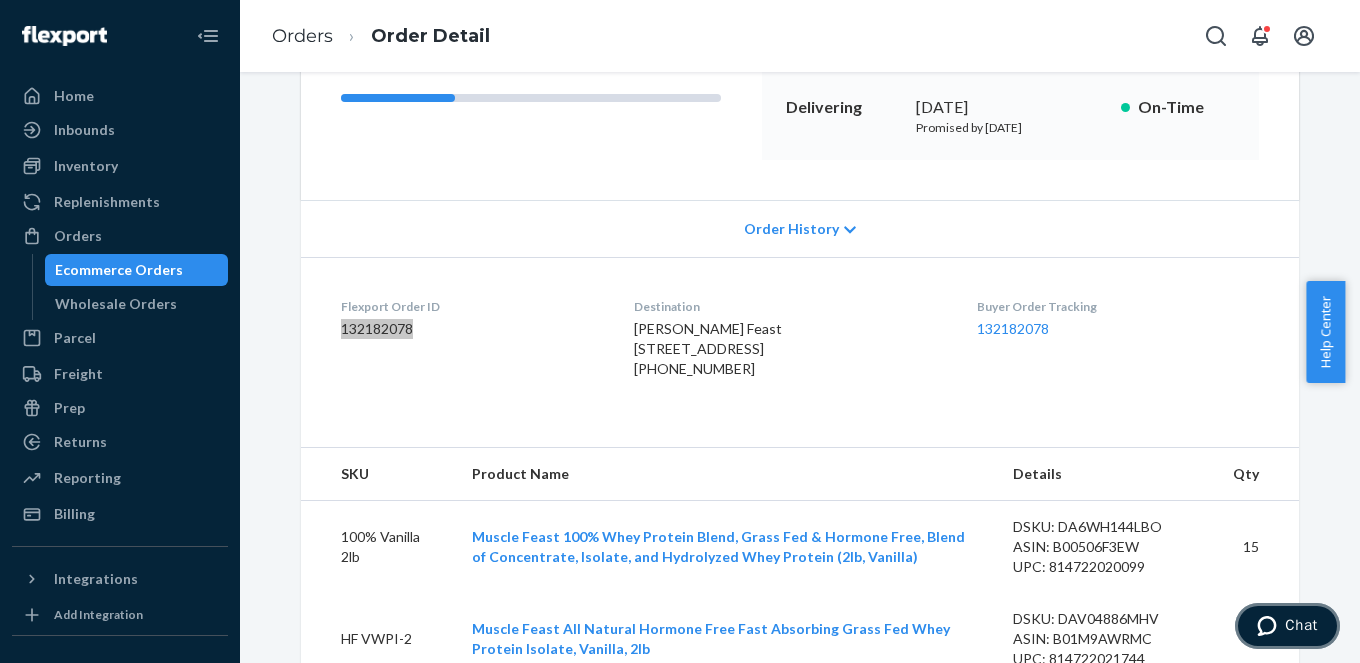 click on "Chat" at bounding box center [1301, 625] 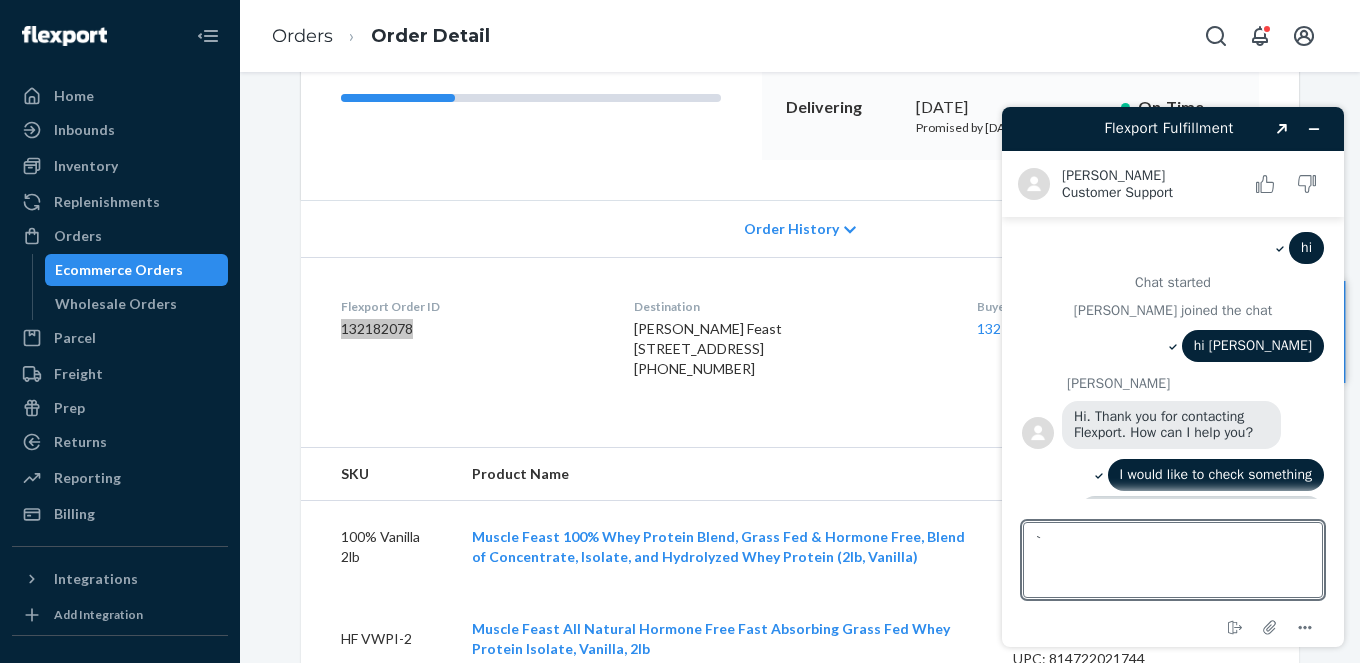 scroll, scrollTop: 0, scrollLeft: 0, axis: both 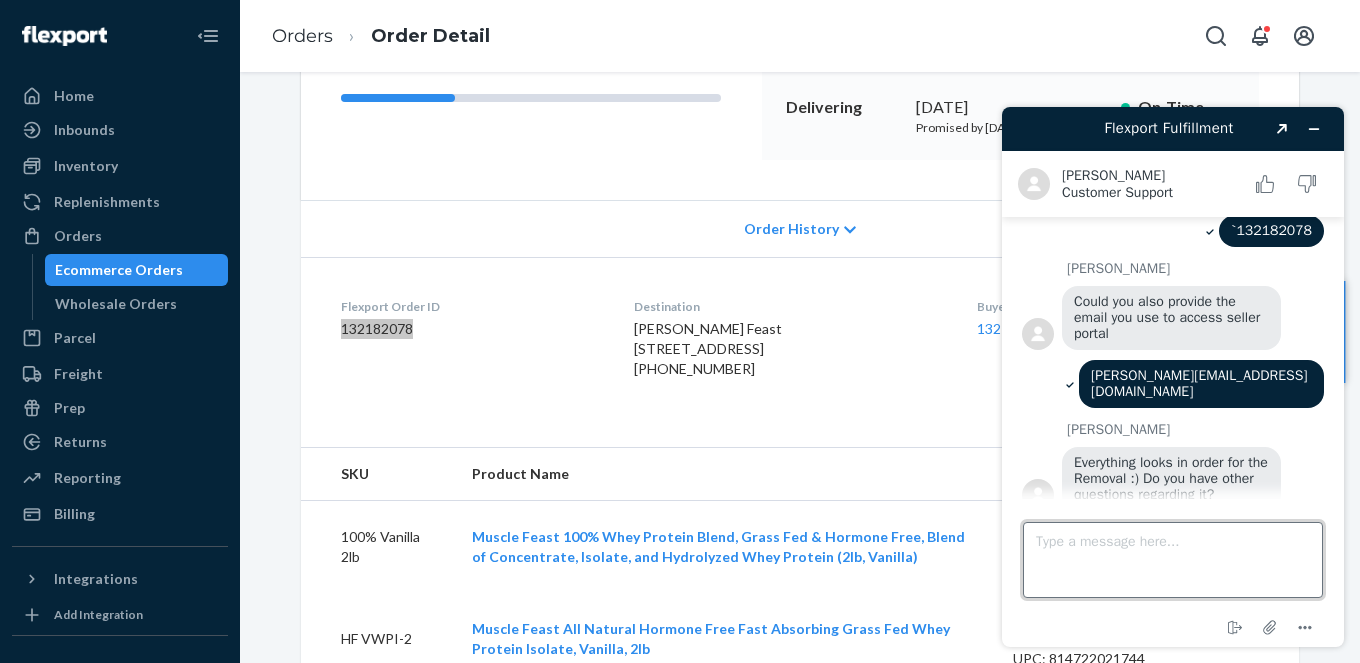 click on "Type a message here..." at bounding box center [1173, 560] 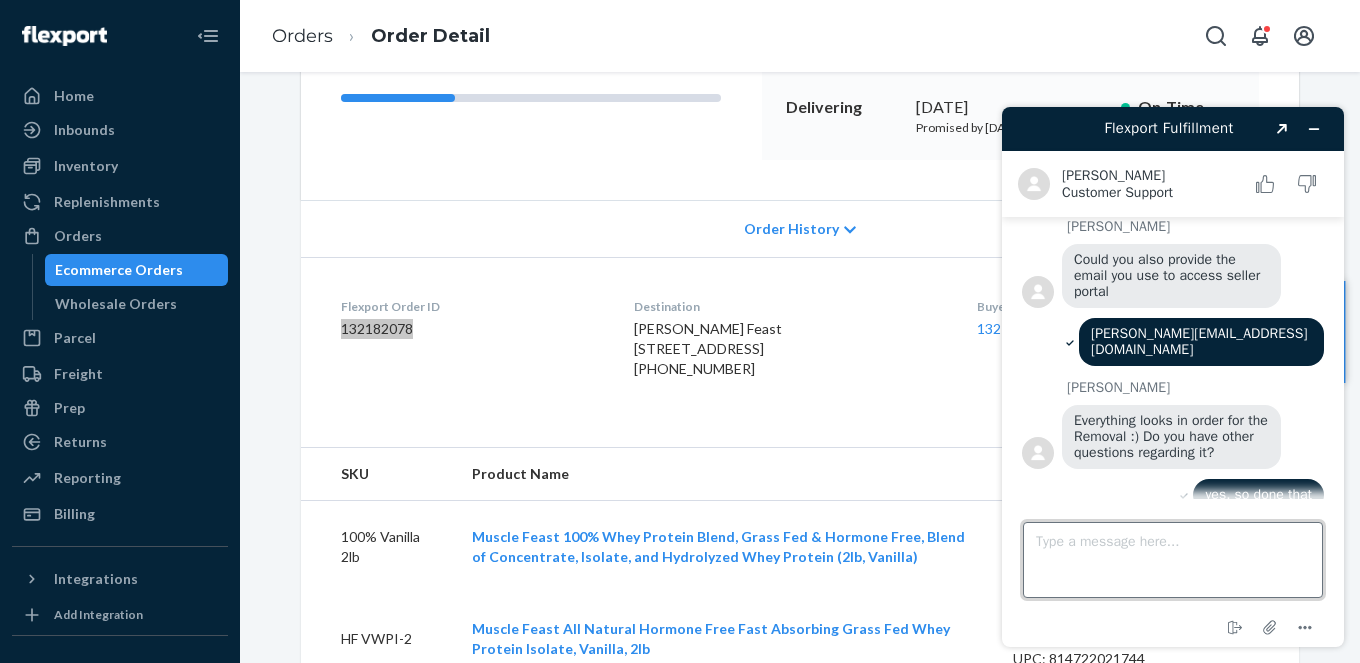 scroll, scrollTop: 558, scrollLeft: 0, axis: vertical 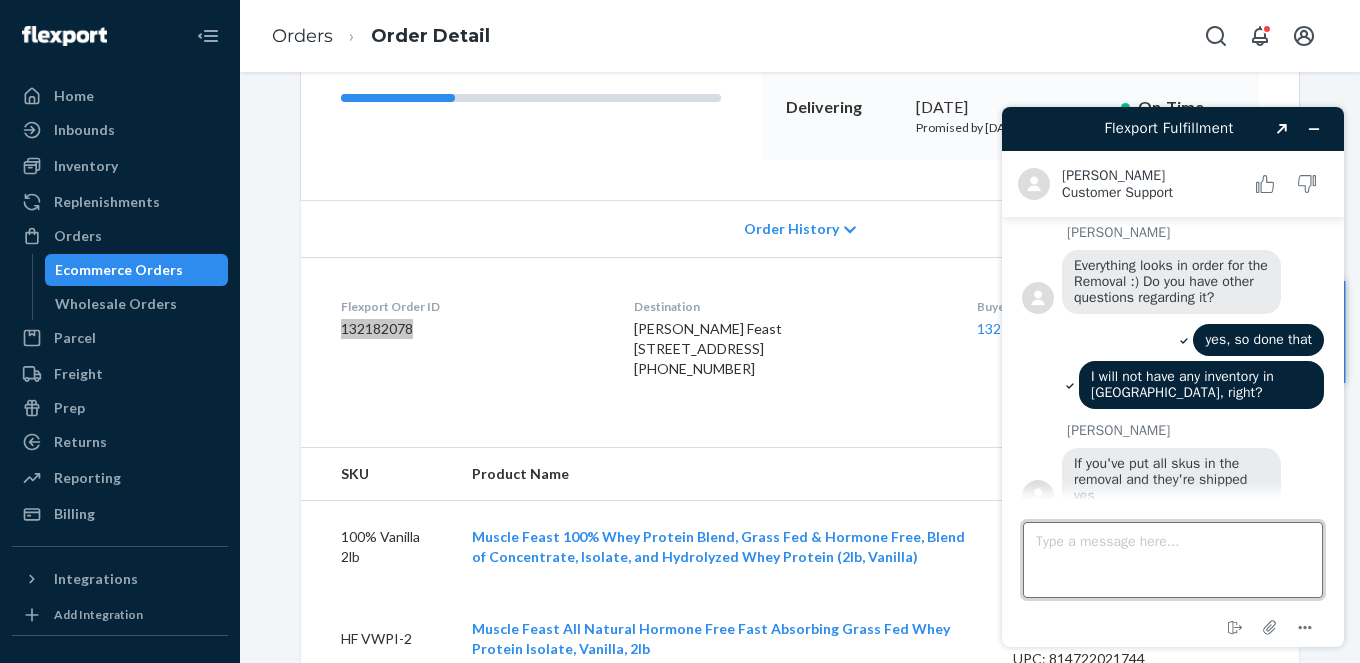 click on "Type a message here..." at bounding box center (1173, 560) 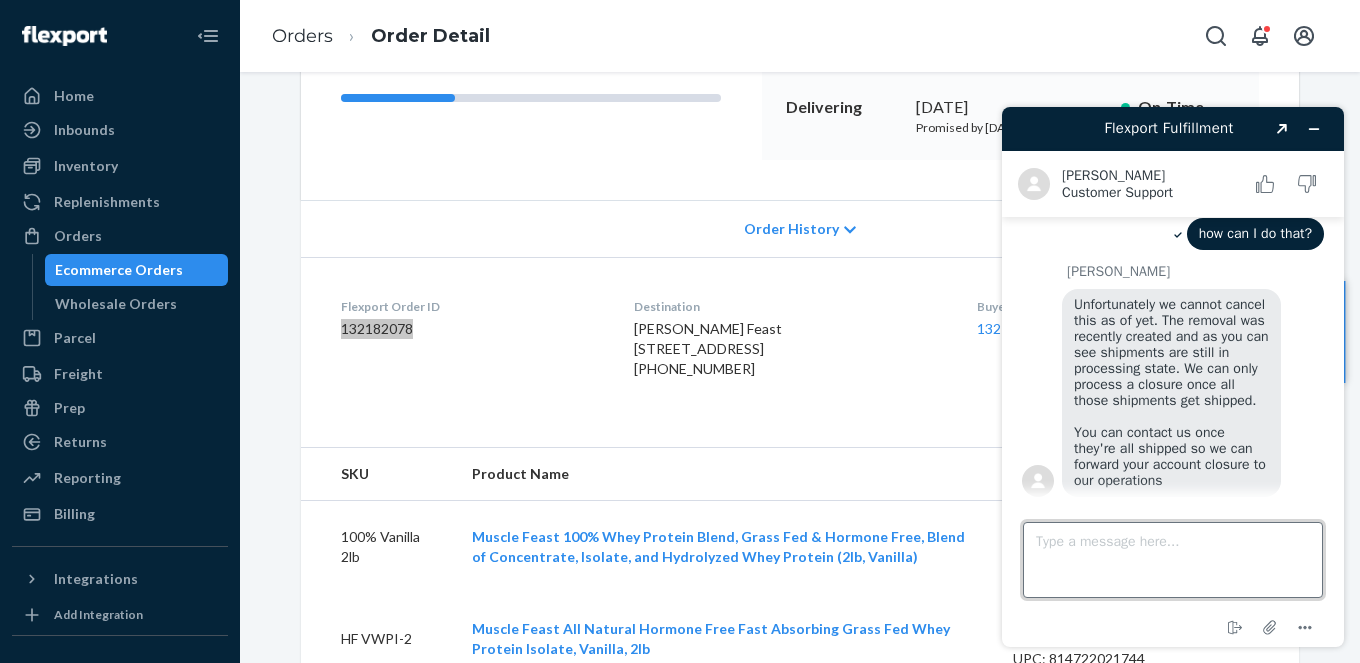 scroll, scrollTop: 1112, scrollLeft: 0, axis: vertical 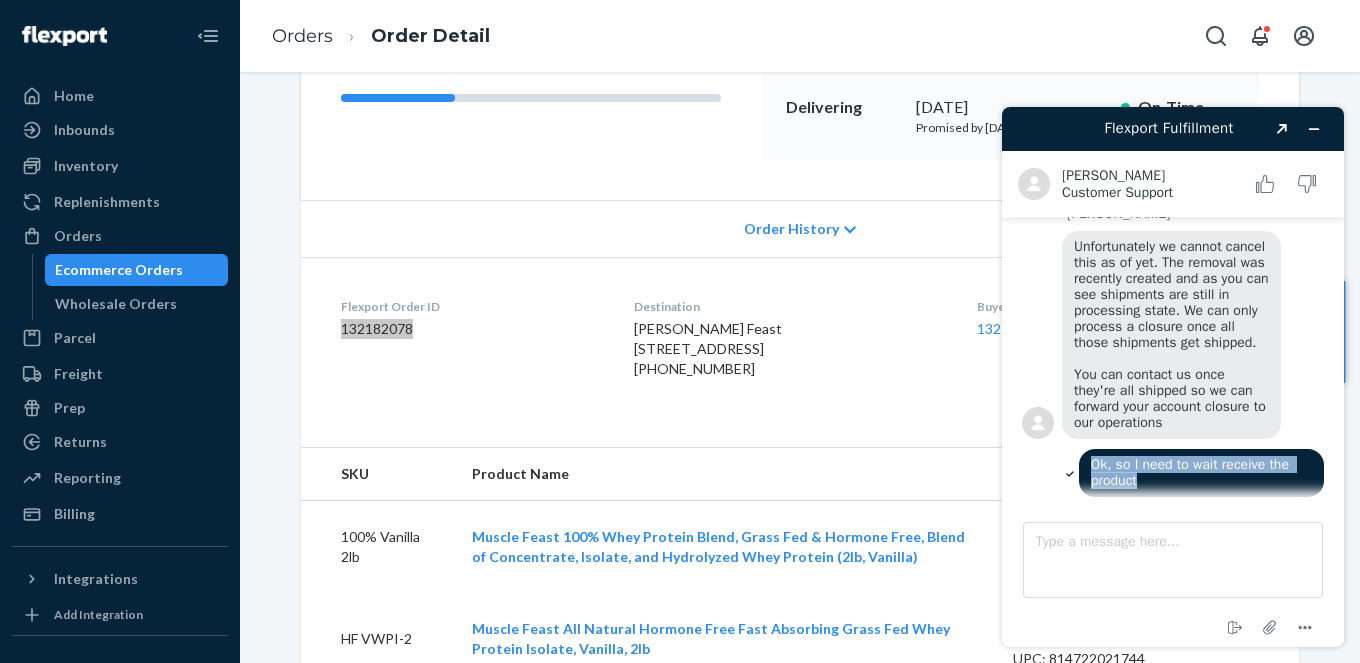 drag, startPoint x: 1152, startPoint y: 478, endPoint x: 1085, endPoint y: 455, distance: 70.837845 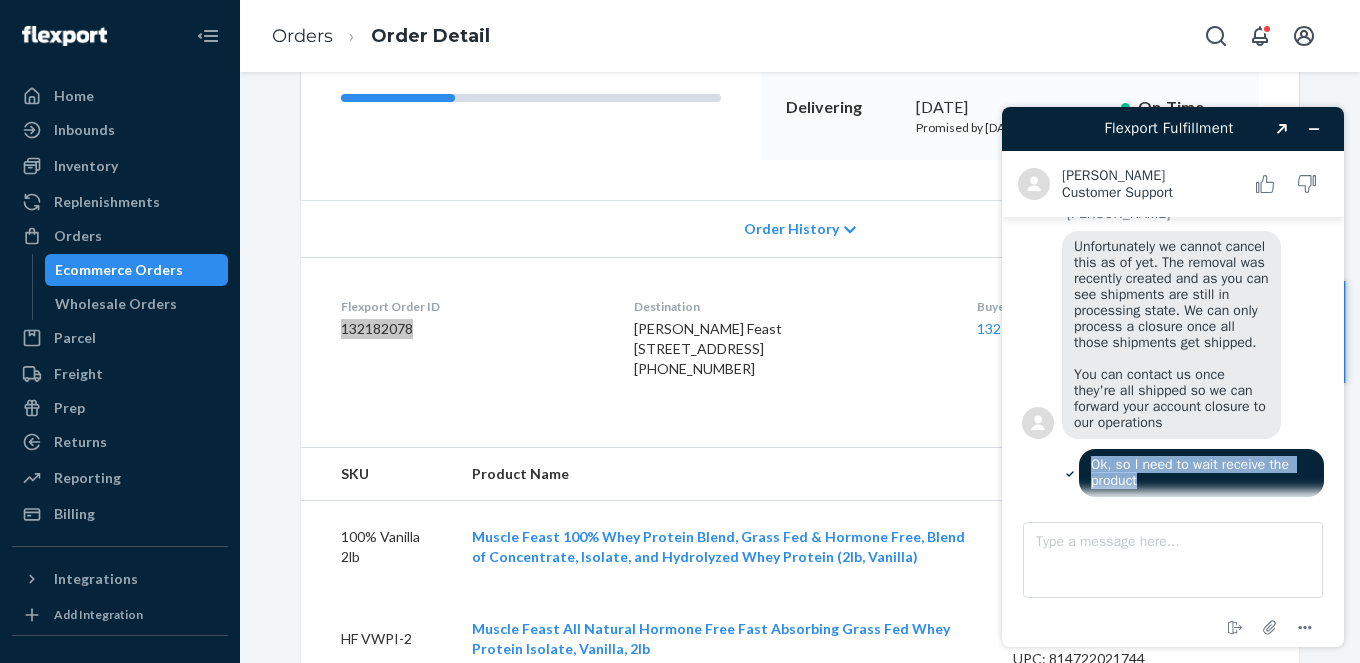 scroll, scrollTop: 1364, scrollLeft: 0, axis: vertical 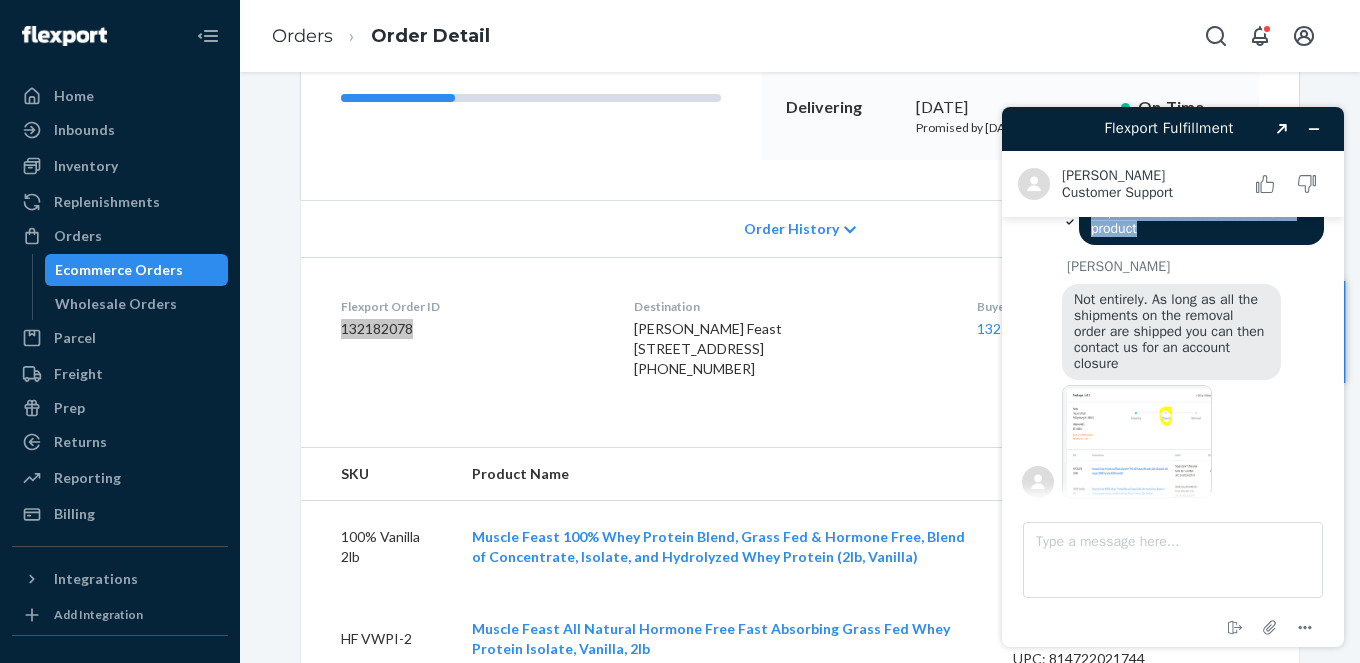 click at bounding box center (1137, 441) 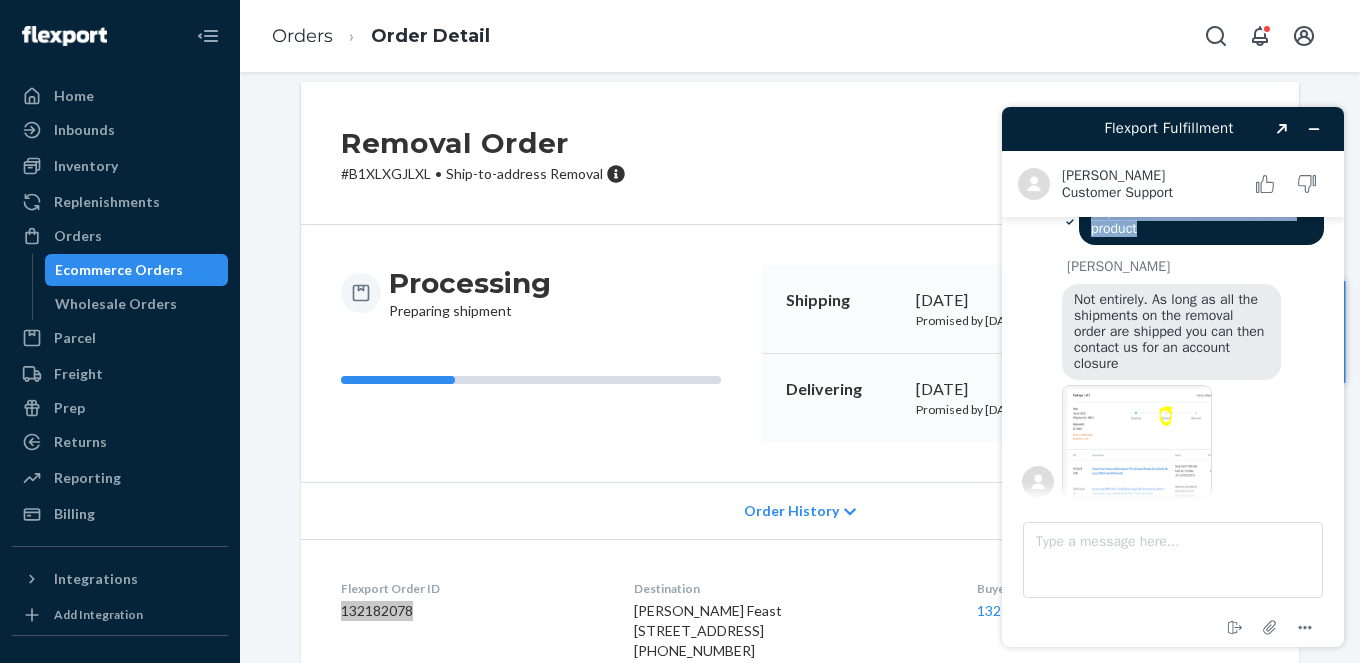 scroll, scrollTop: 25, scrollLeft: 0, axis: vertical 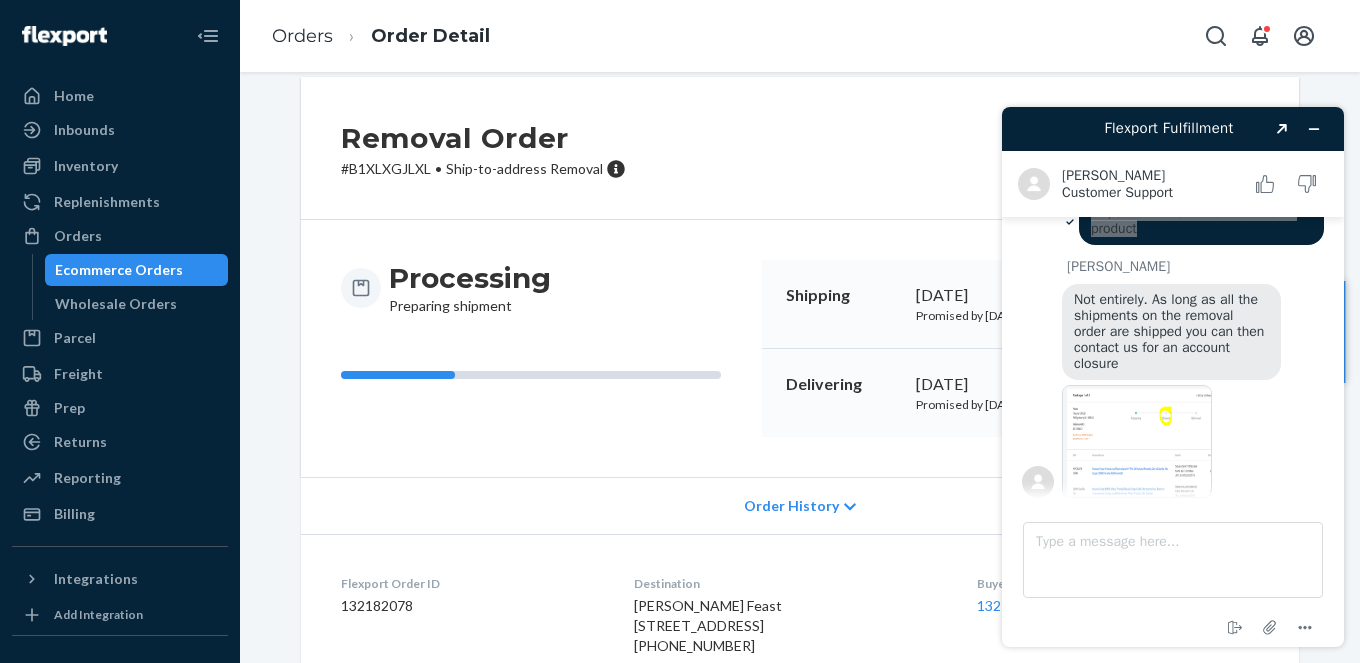 drag, startPoint x: 825, startPoint y: 315, endPoint x: 823, endPoint y: 279, distance: 36.05551 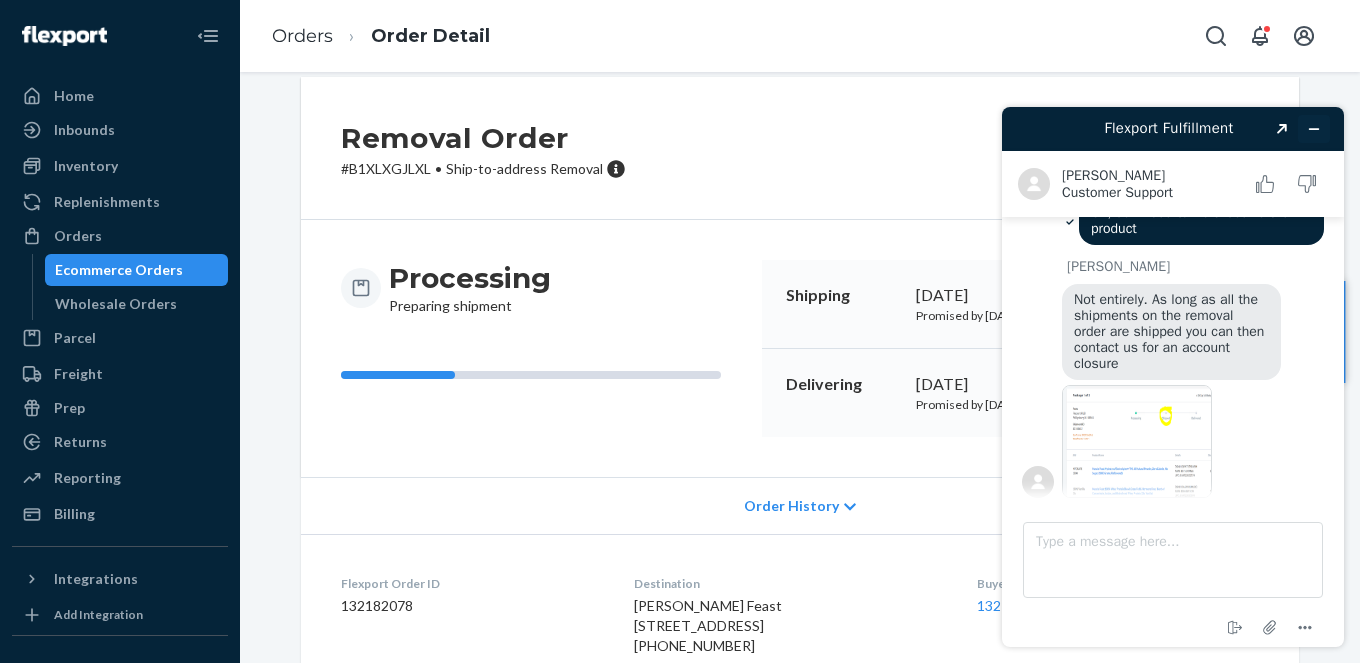 drag, startPoint x: 1331, startPoint y: 127, endPoint x: 1310, endPoint y: 128, distance: 21.023796 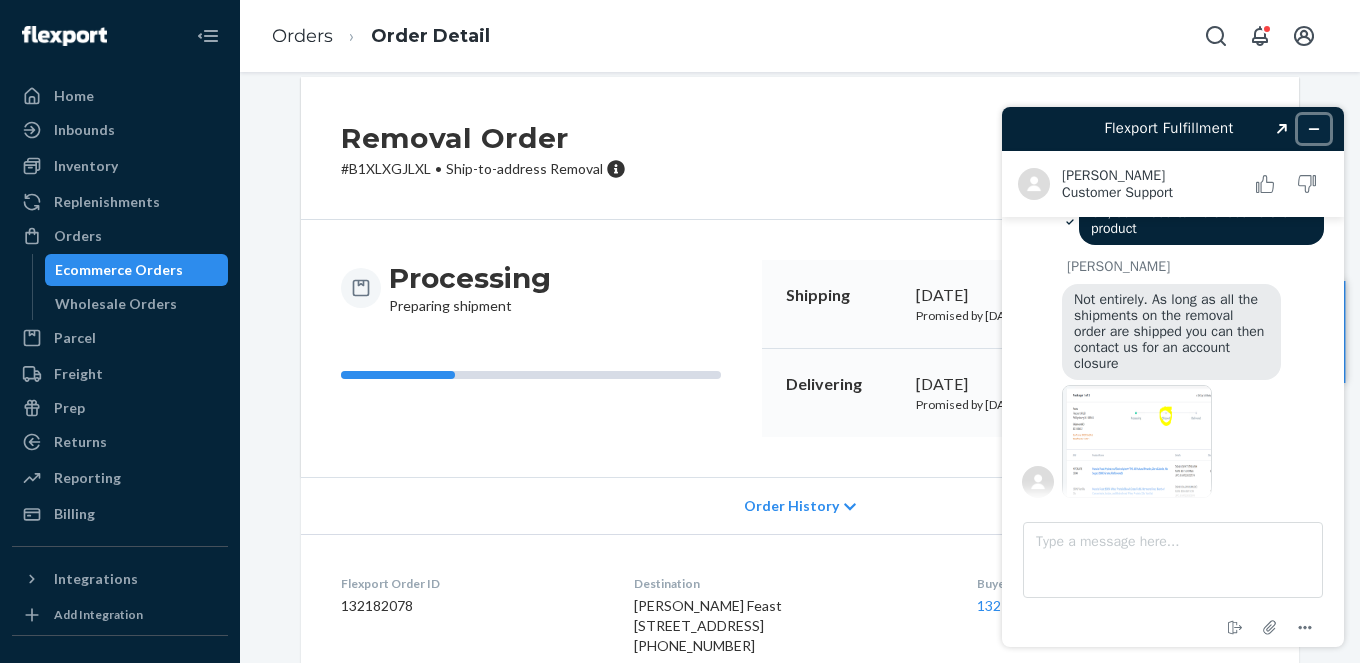 click 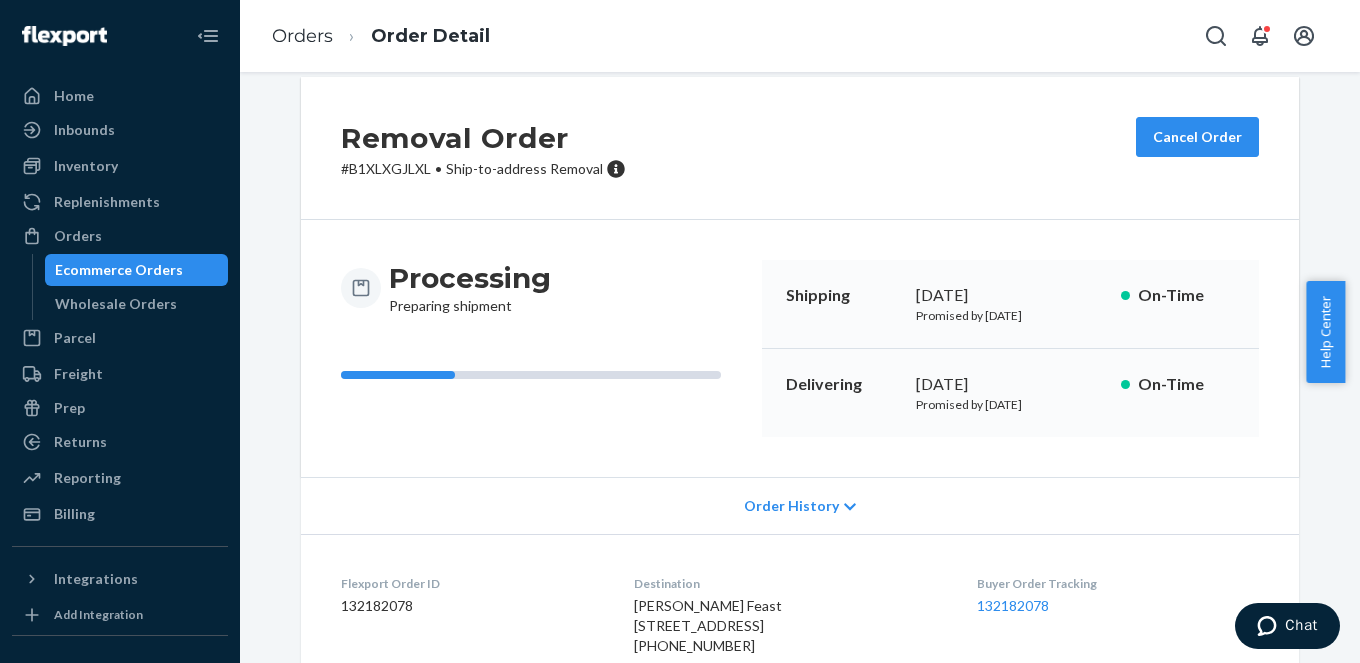 click on "Shipping" at bounding box center (843, 295) 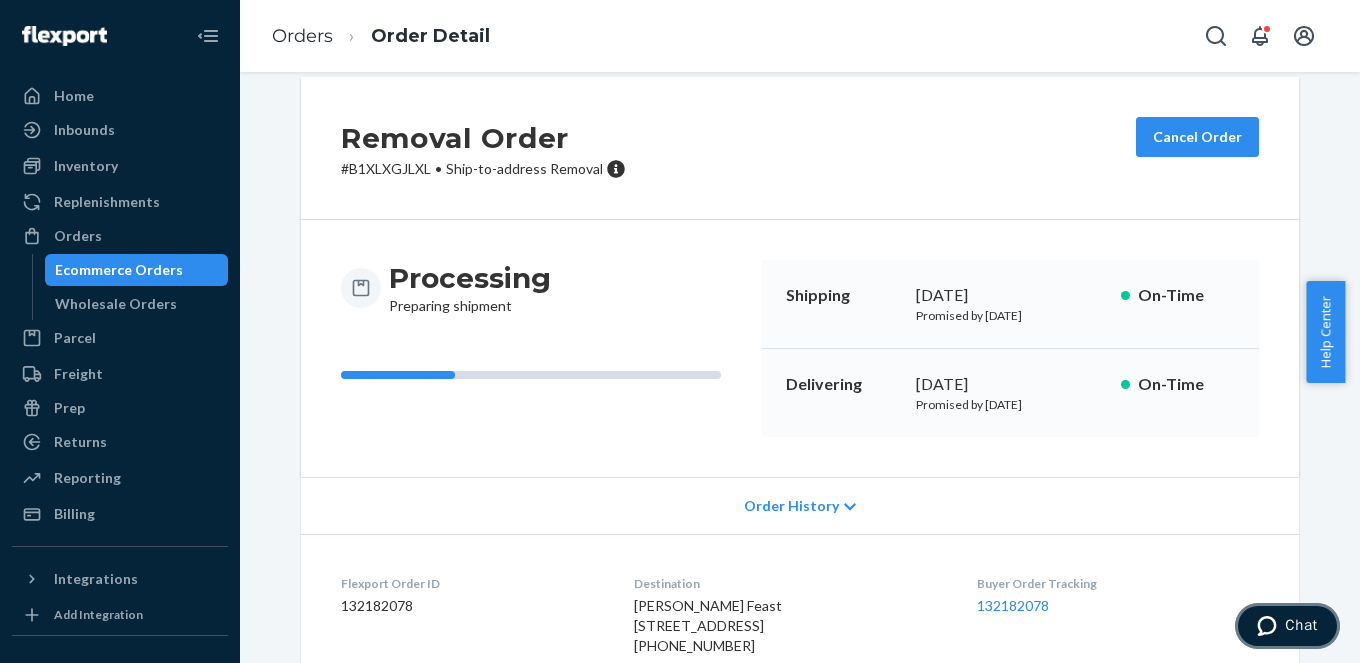 click on "Chat" at bounding box center (1301, 625) 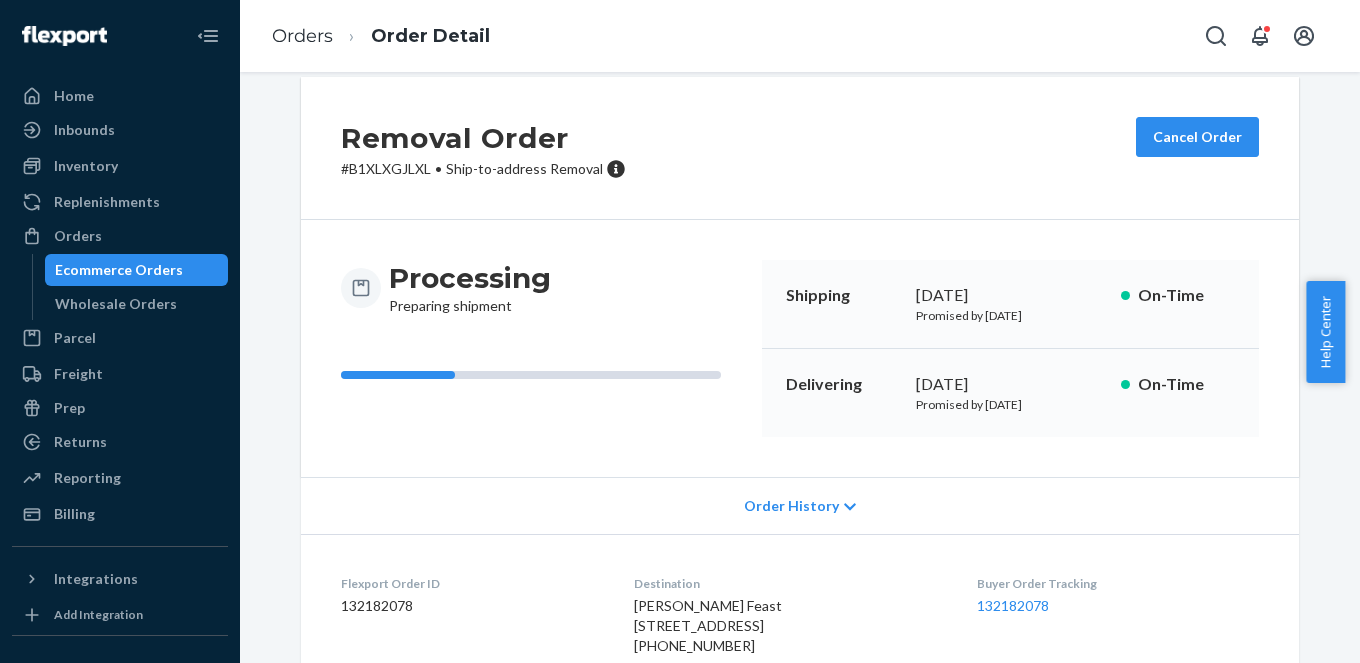 scroll, scrollTop: 0, scrollLeft: 0, axis: both 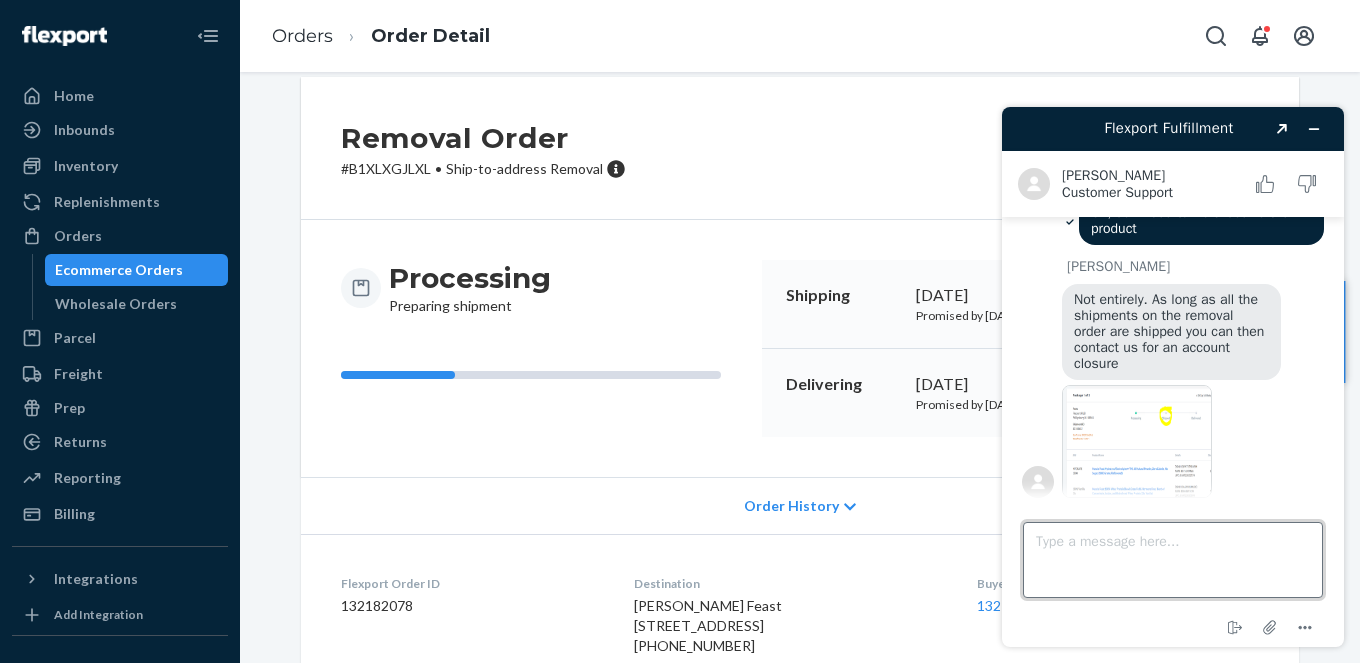 click on "Type a message here..." at bounding box center [1173, 560] 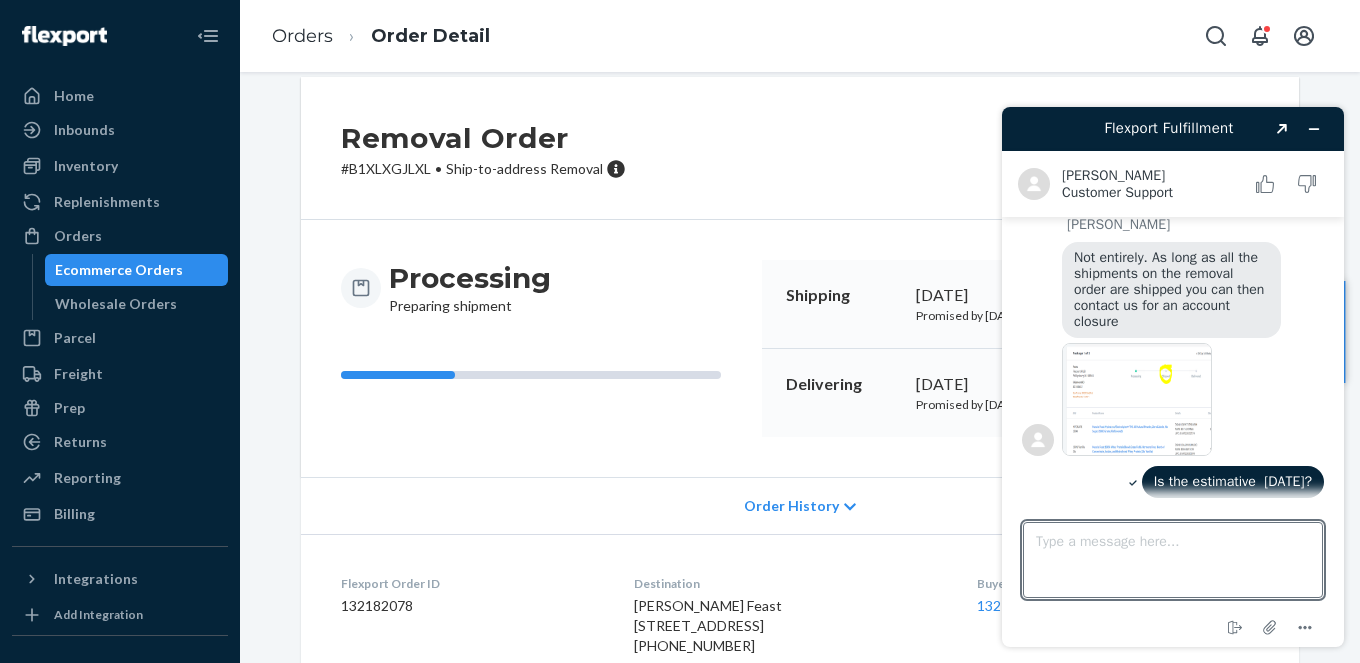 click on "Processing Preparing shipment Shipping [DATE] Promised by [DATE] On-Time Delivering [DATE] Promised by [DATE] On-Time" at bounding box center (800, 348) 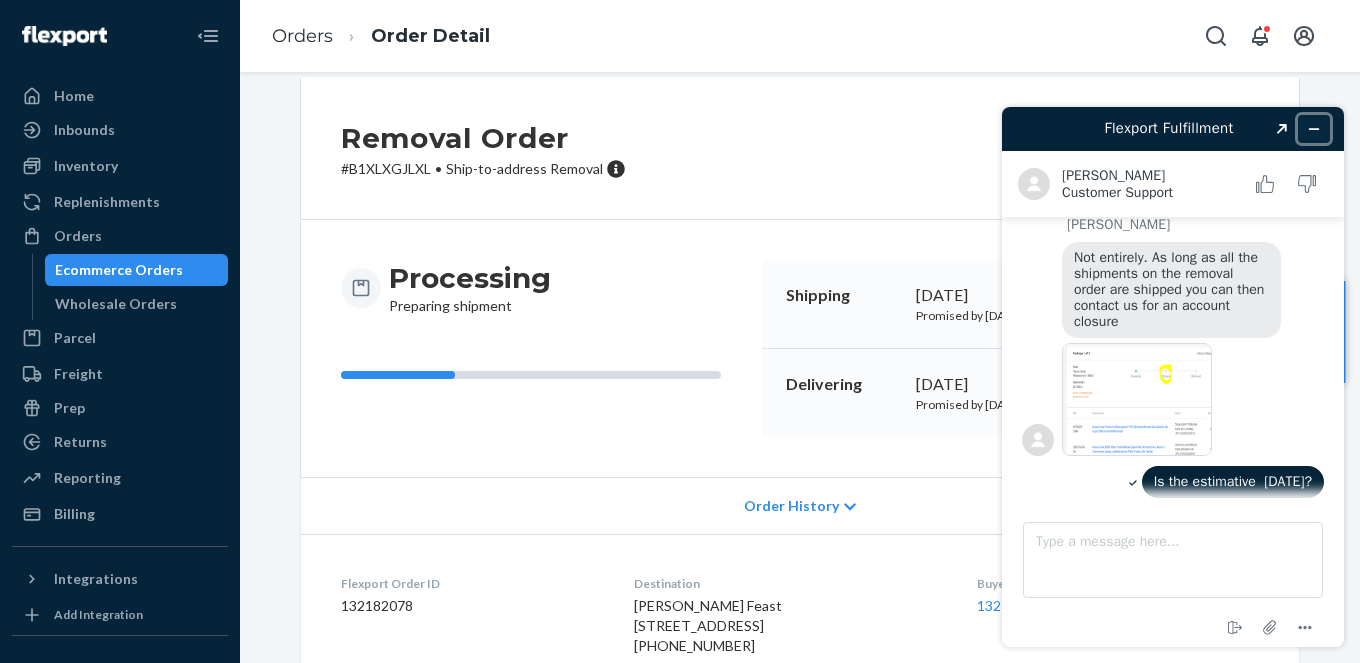 click 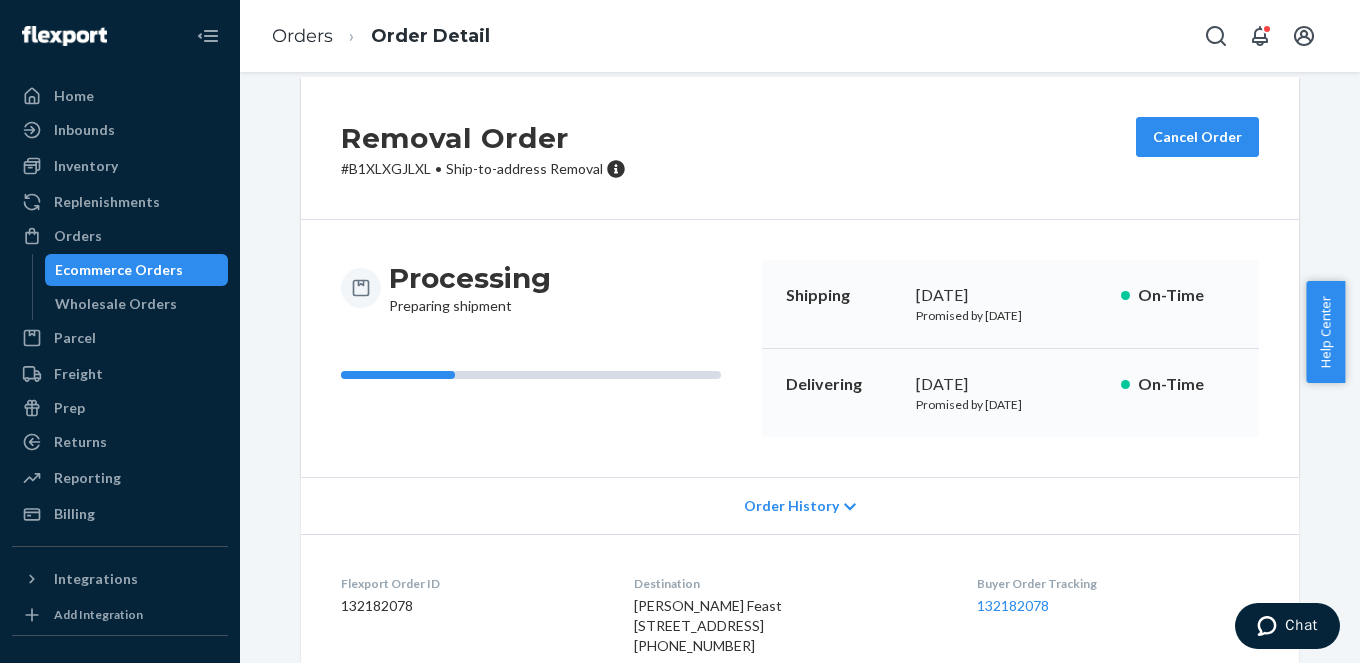 click on "Promised by [DATE]" at bounding box center (1010, 315) 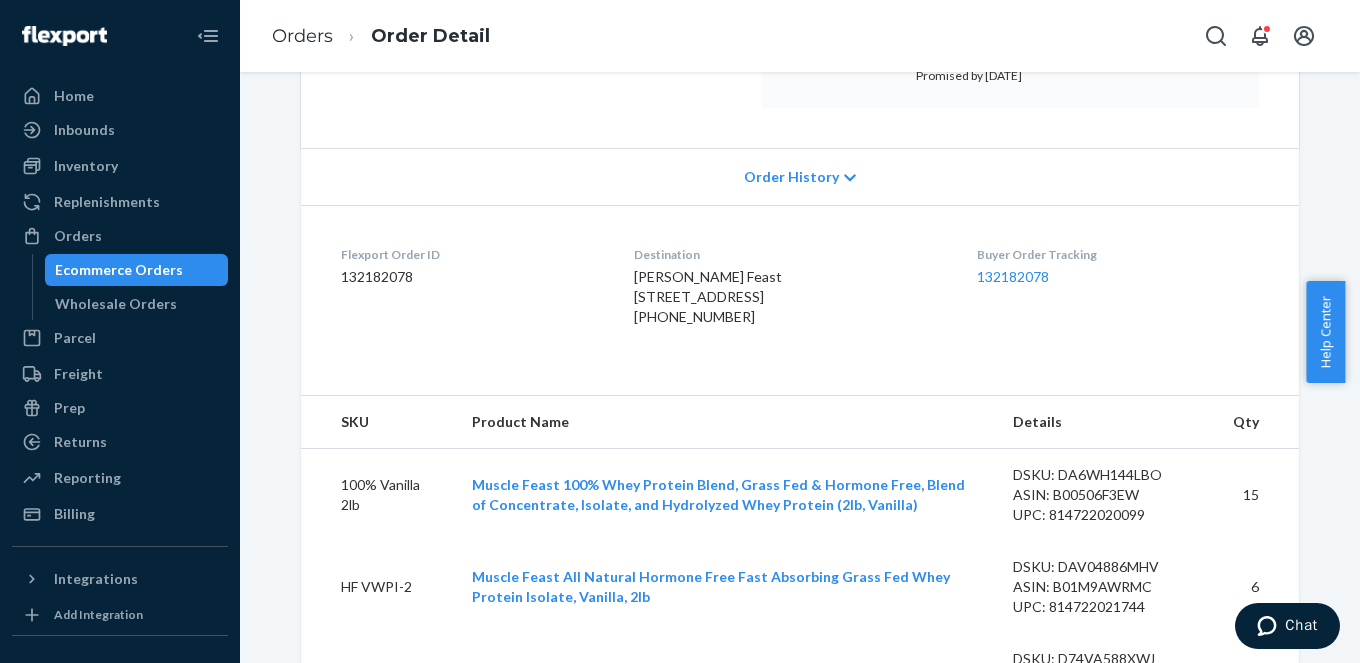 scroll, scrollTop: 362, scrollLeft: 0, axis: vertical 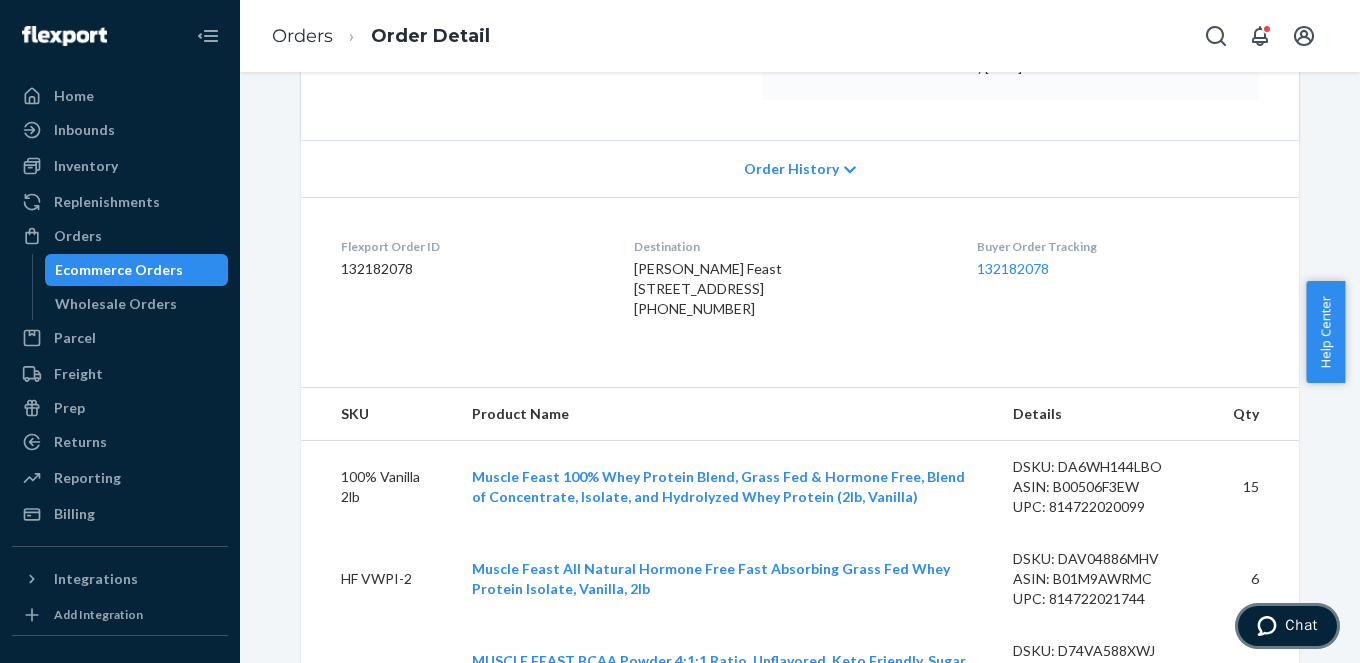 click 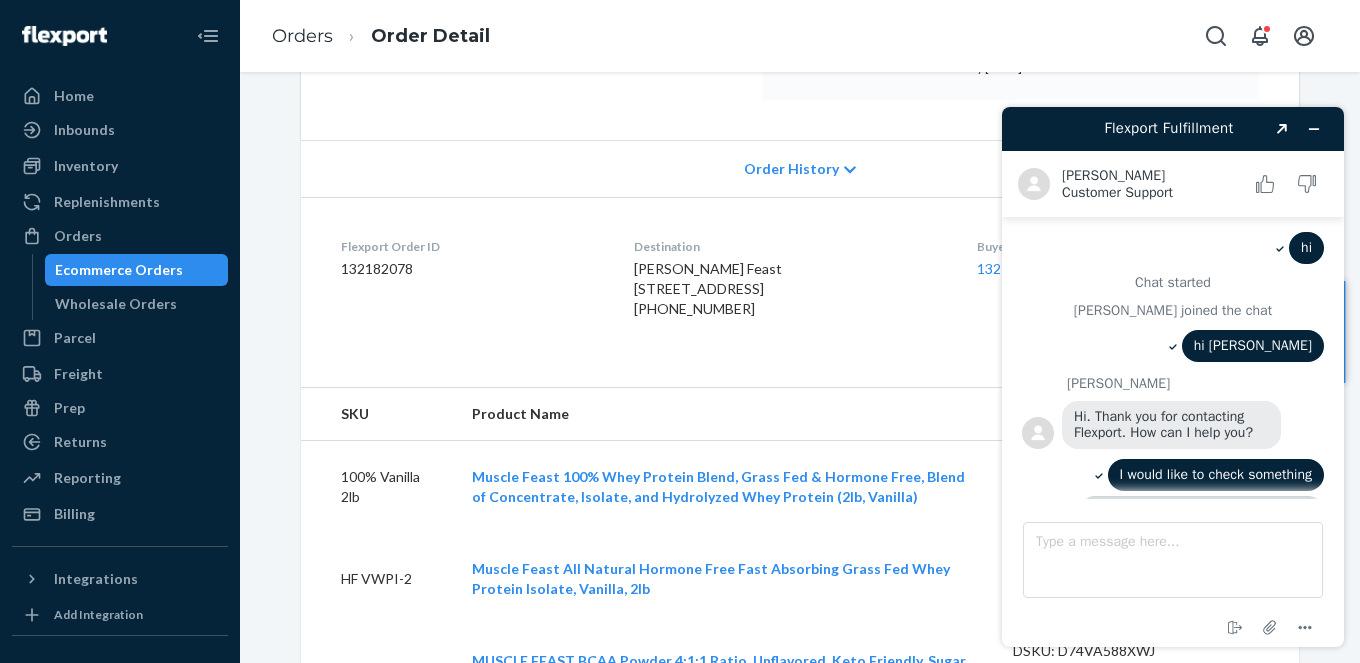 scroll, scrollTop: 0, scrollLeft: 0, axis: both 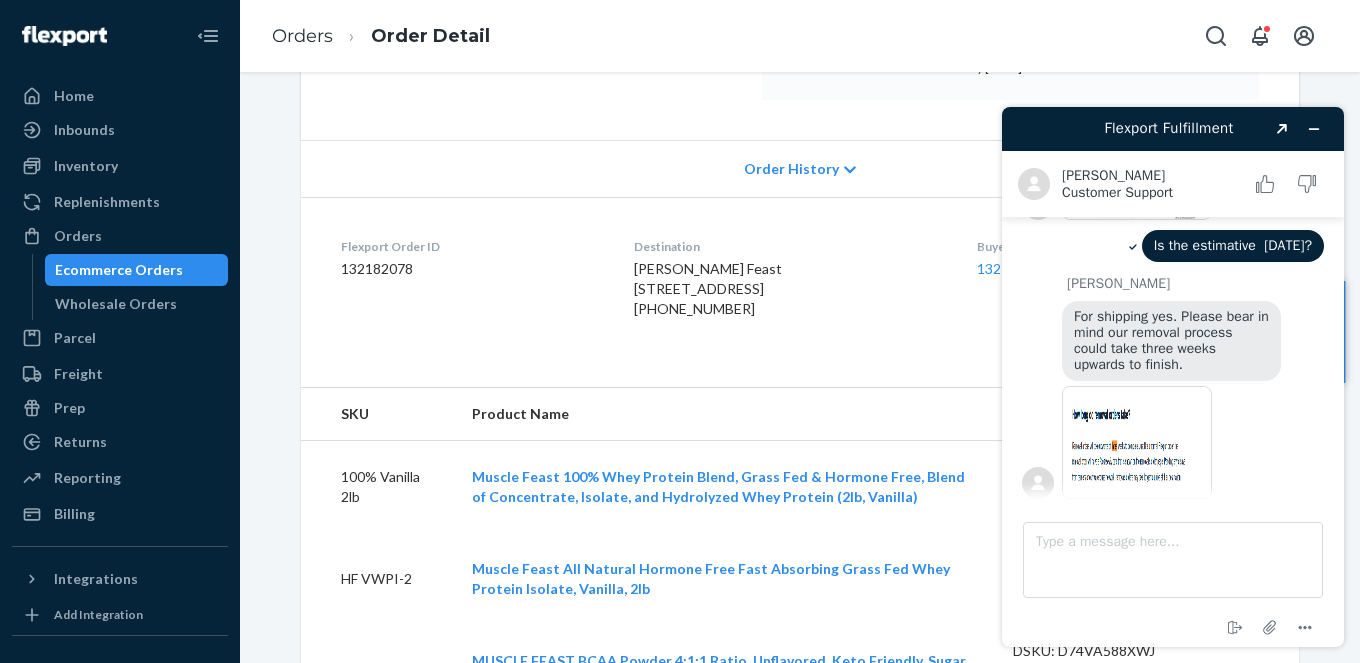 click at bounding box center (1137, 442) 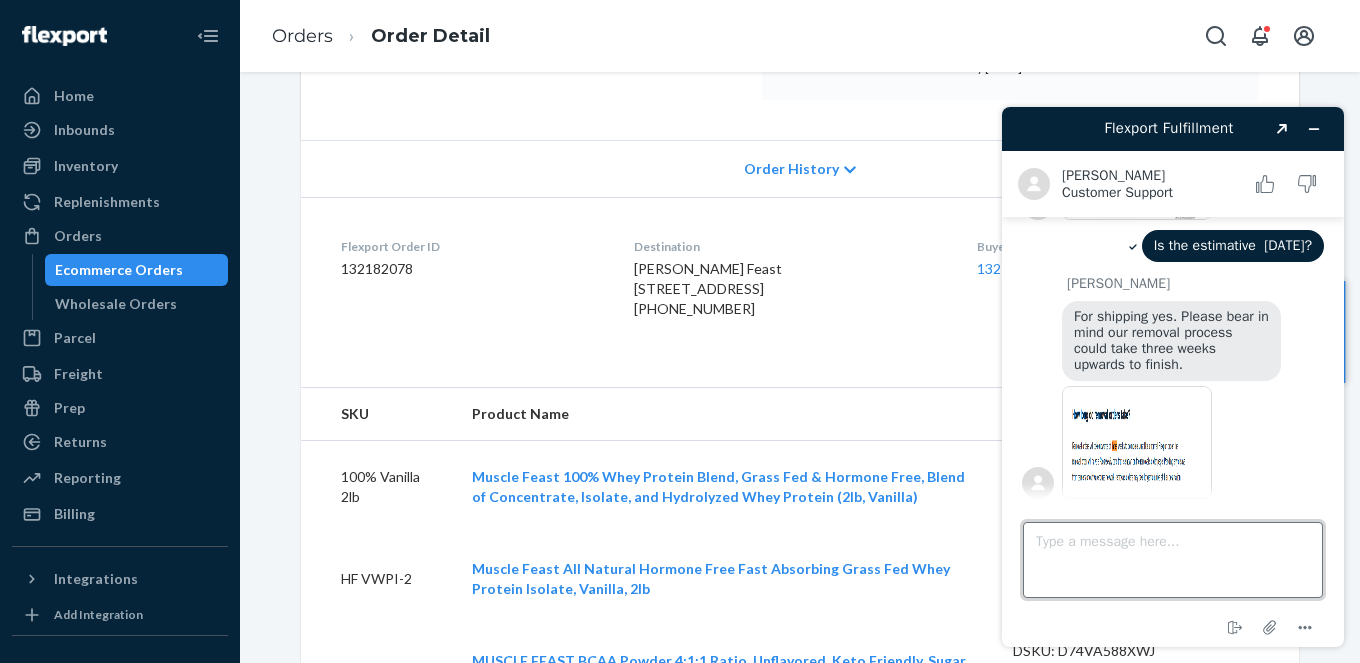 click on "Type a message here..." at bounding box center (1173, 560) 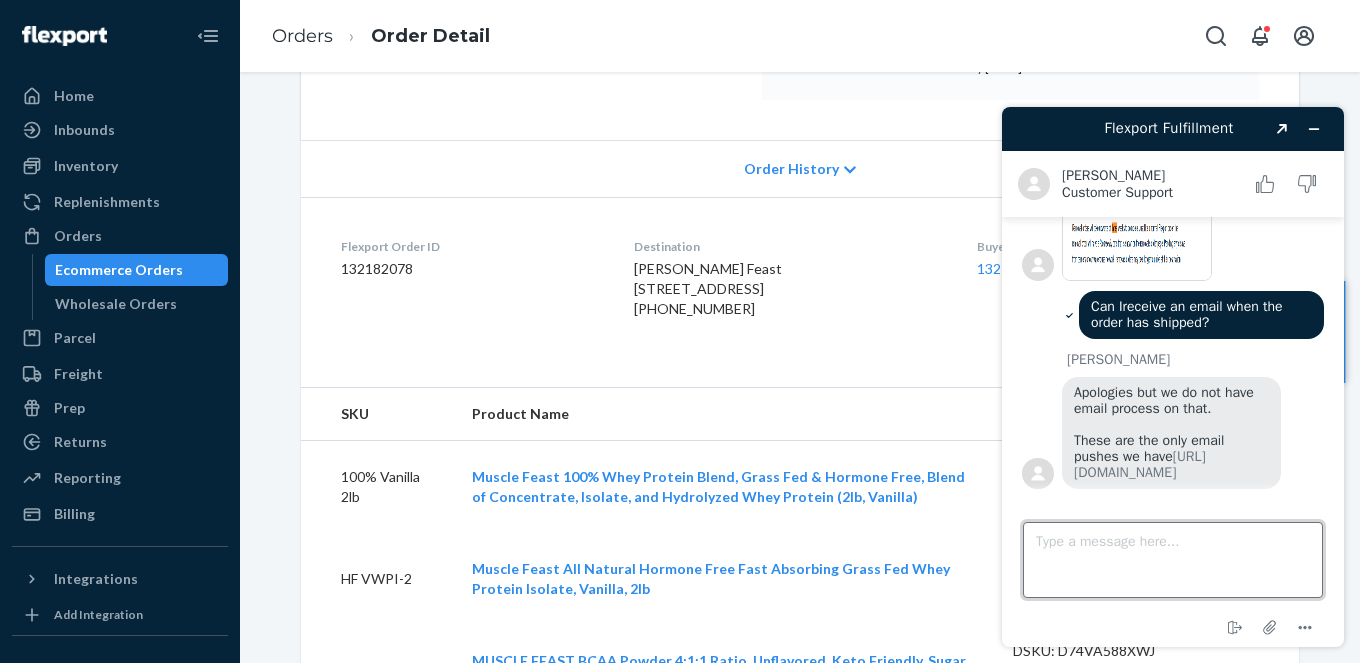 scroll, scrollTop: 1939, scrollLeft: 0, axis: vertical 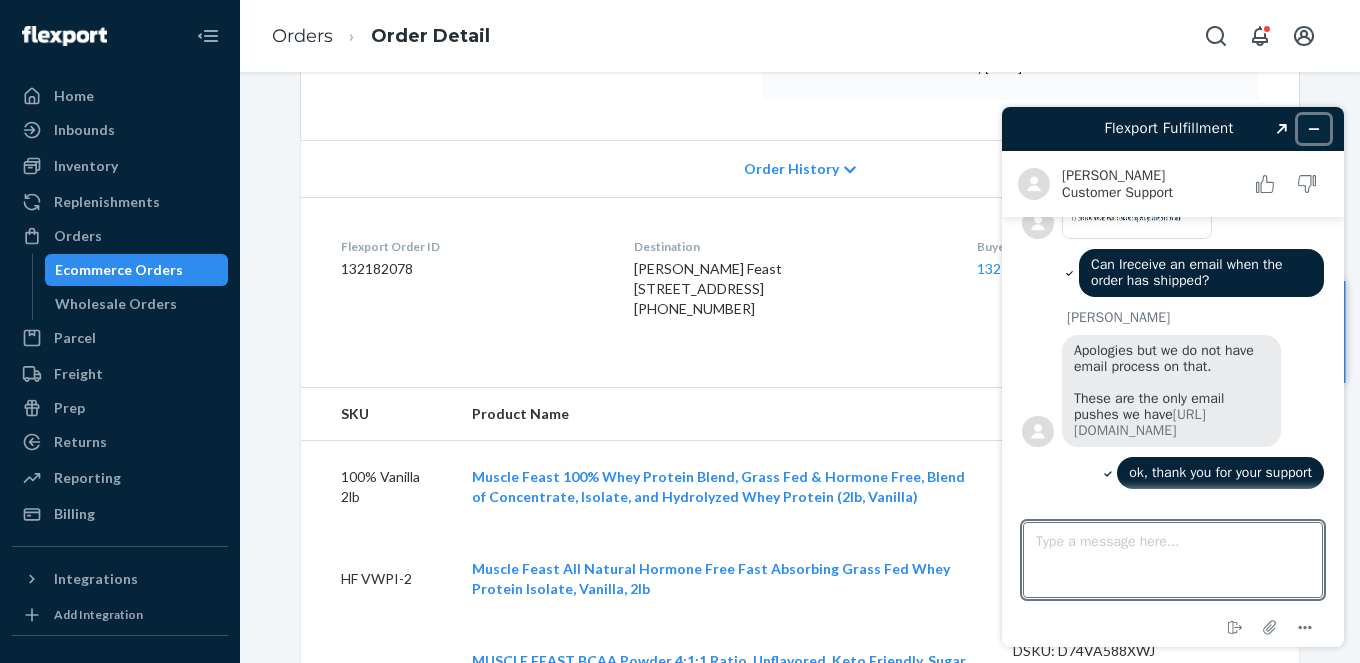 click 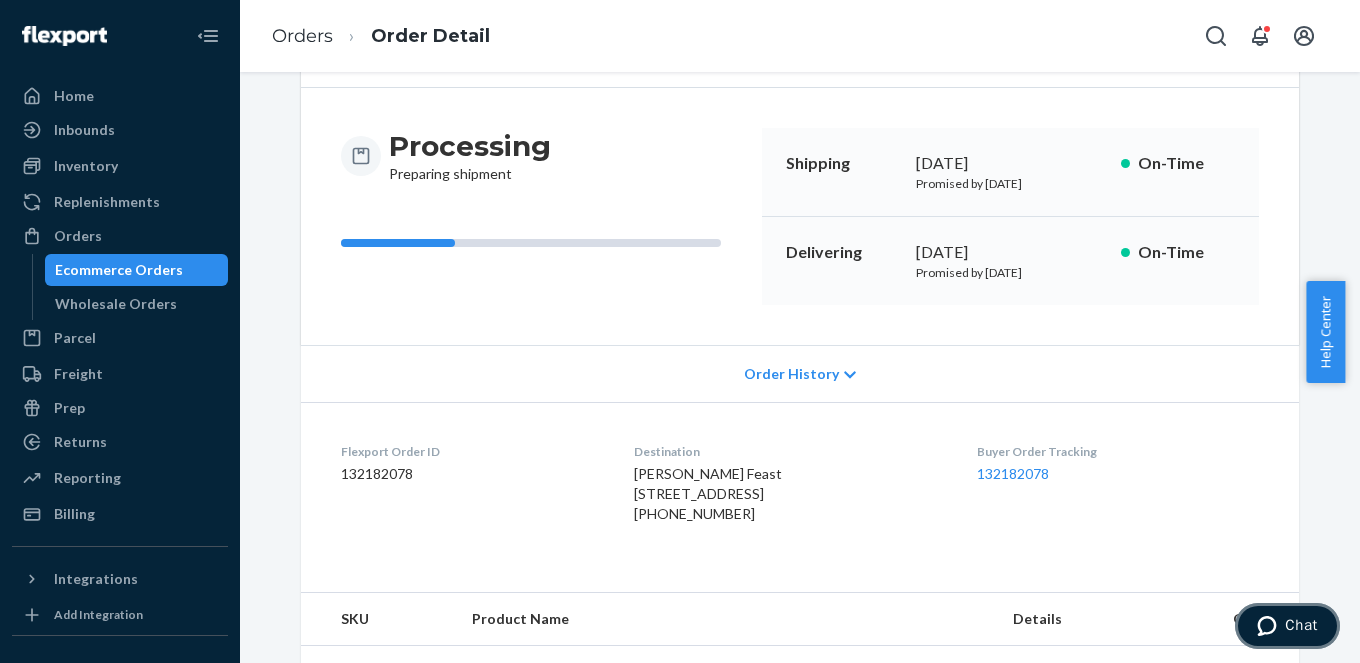 scroll, scrollTop: 158, scrollLeft: 0, axis: vertical 